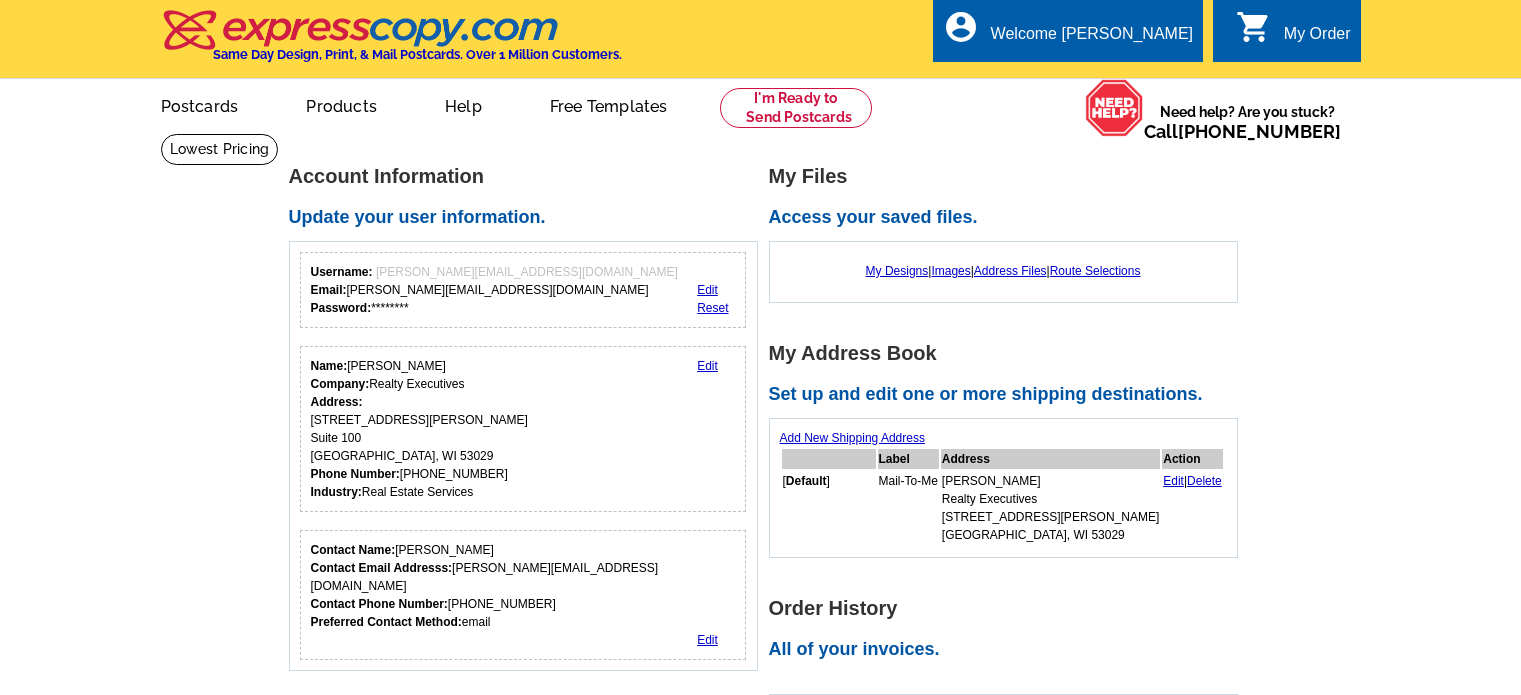 scroll, scrollTop: 0, scrollLeft: 0, axis: both 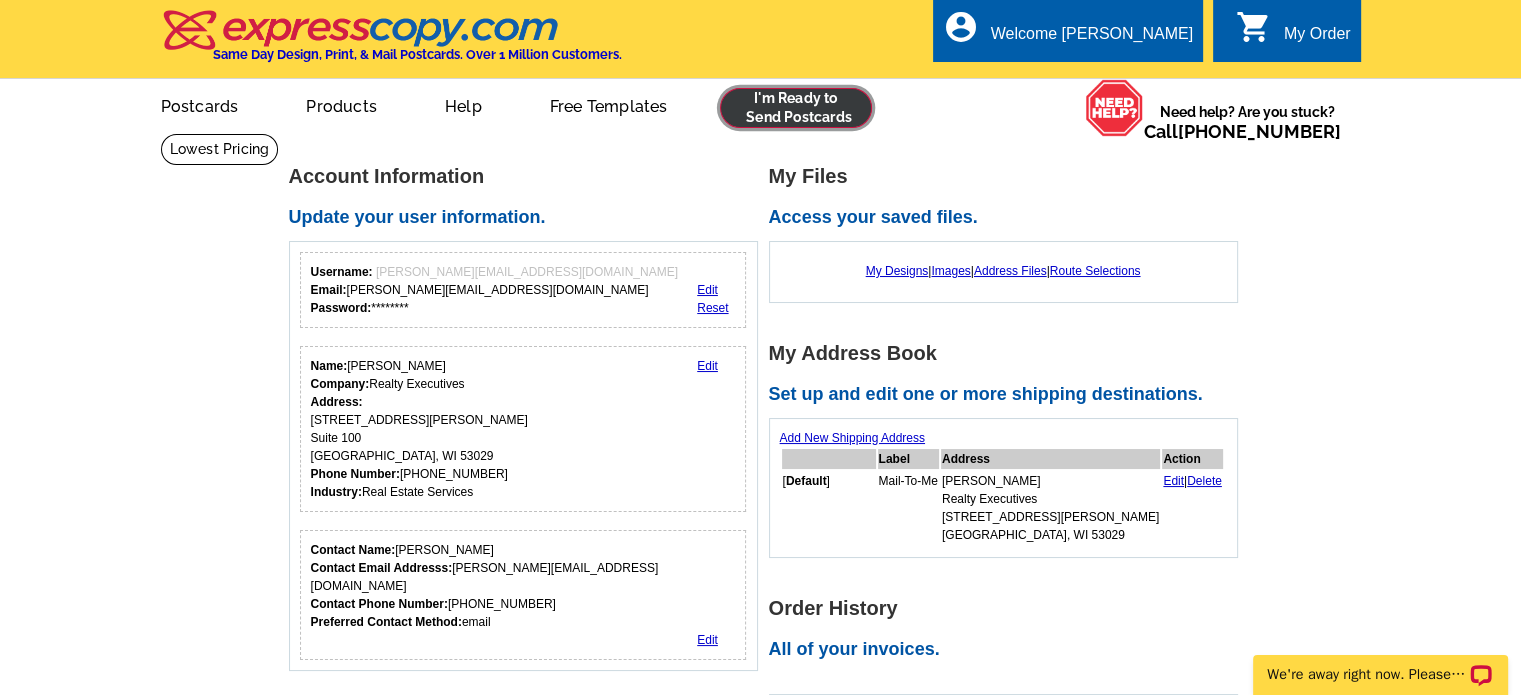 click at bounding box center (796, 108) 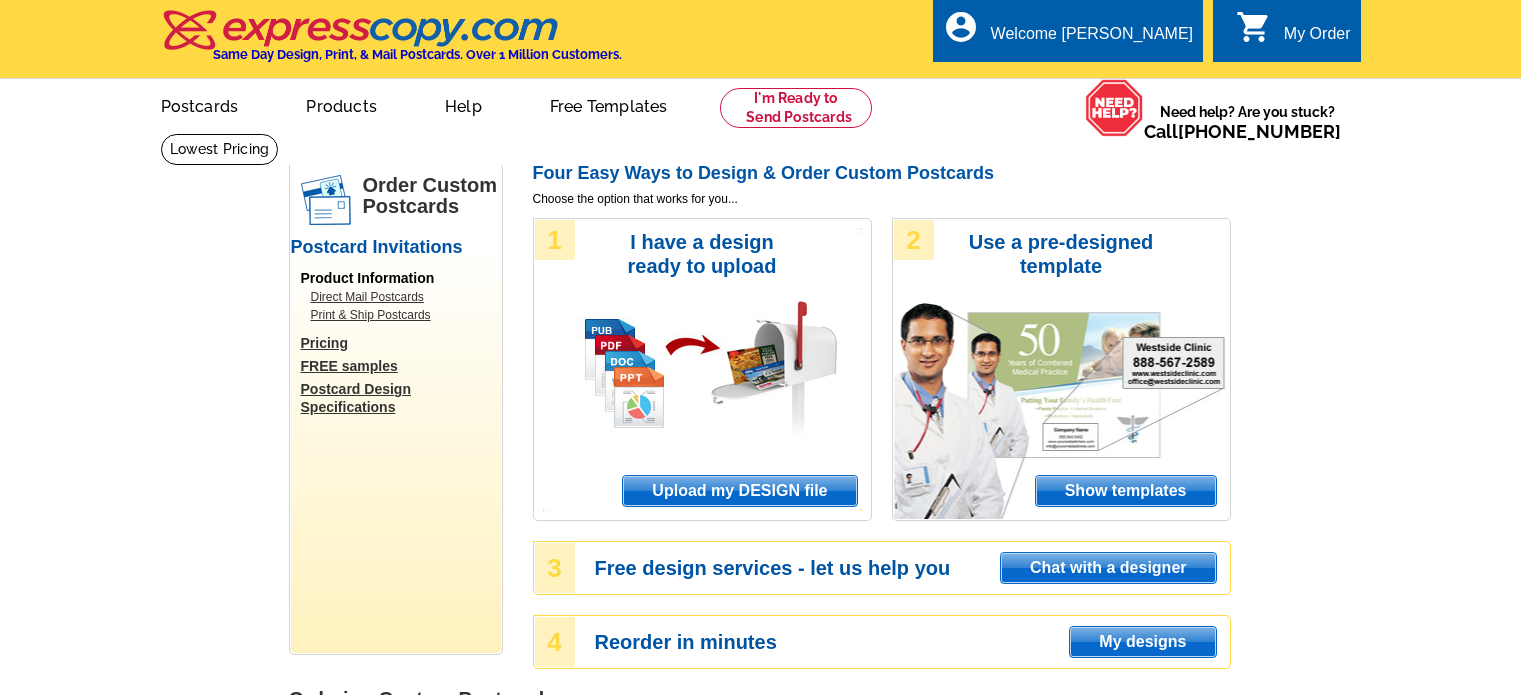 scroll, scrollTop: 0, scrollLeft: 0, axis: both 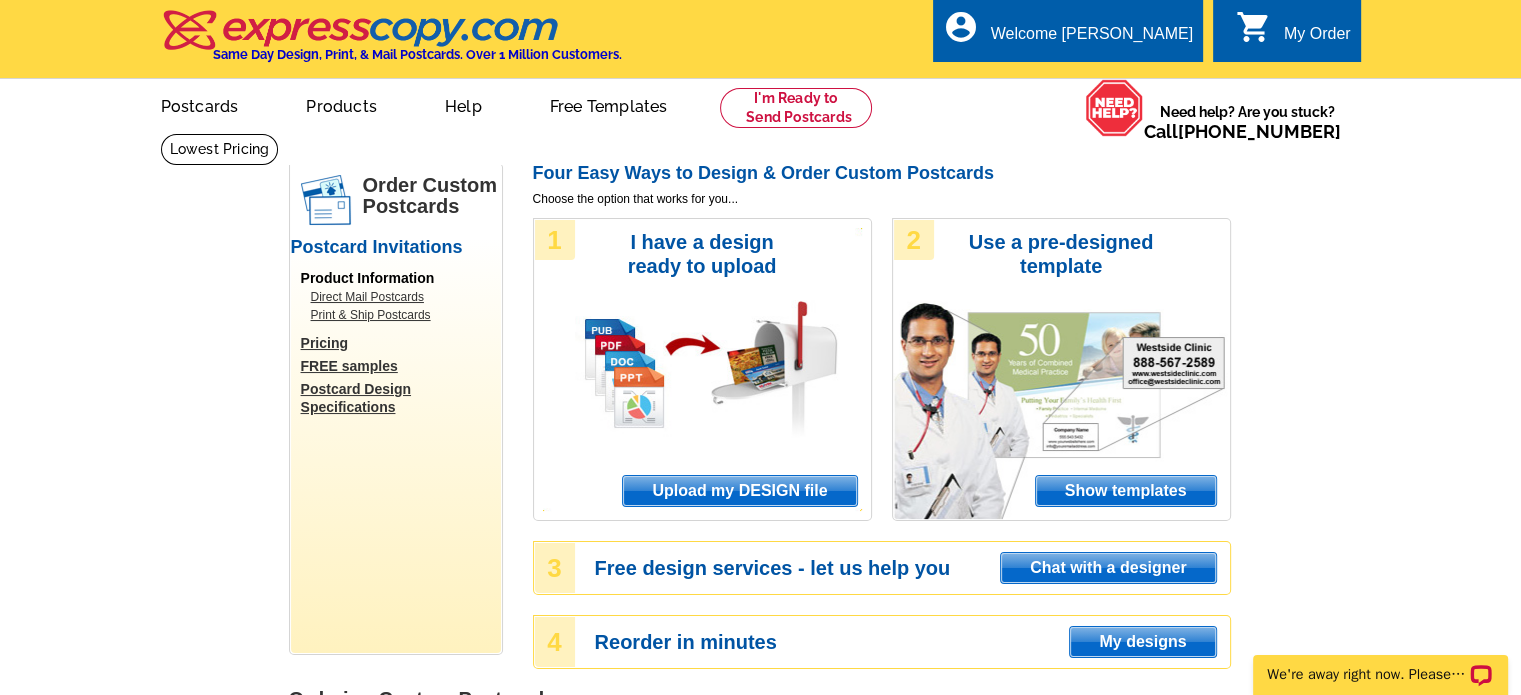 click on "Upload my DESIGN file" at bounding box center [739, 491] 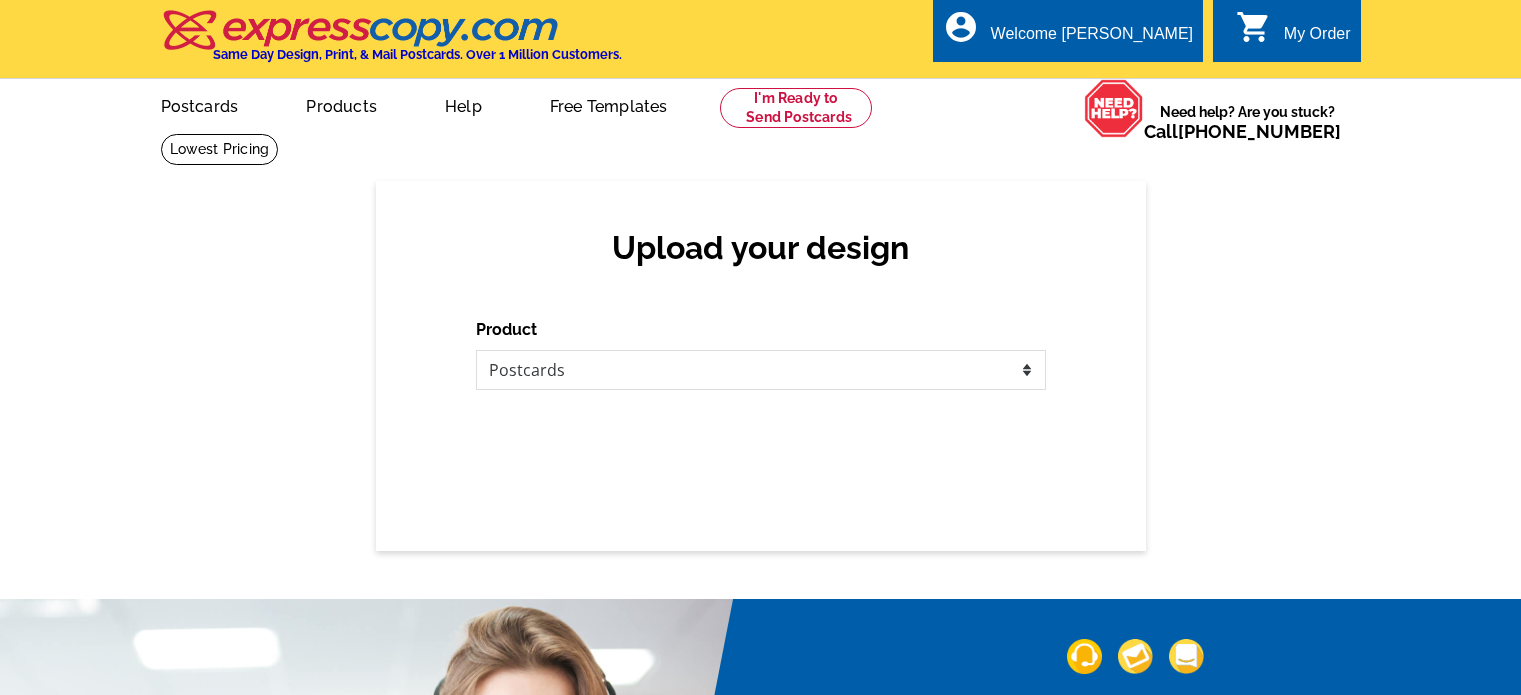 scroll, scrollTop: 0, scrollLeft: 0, axis: both 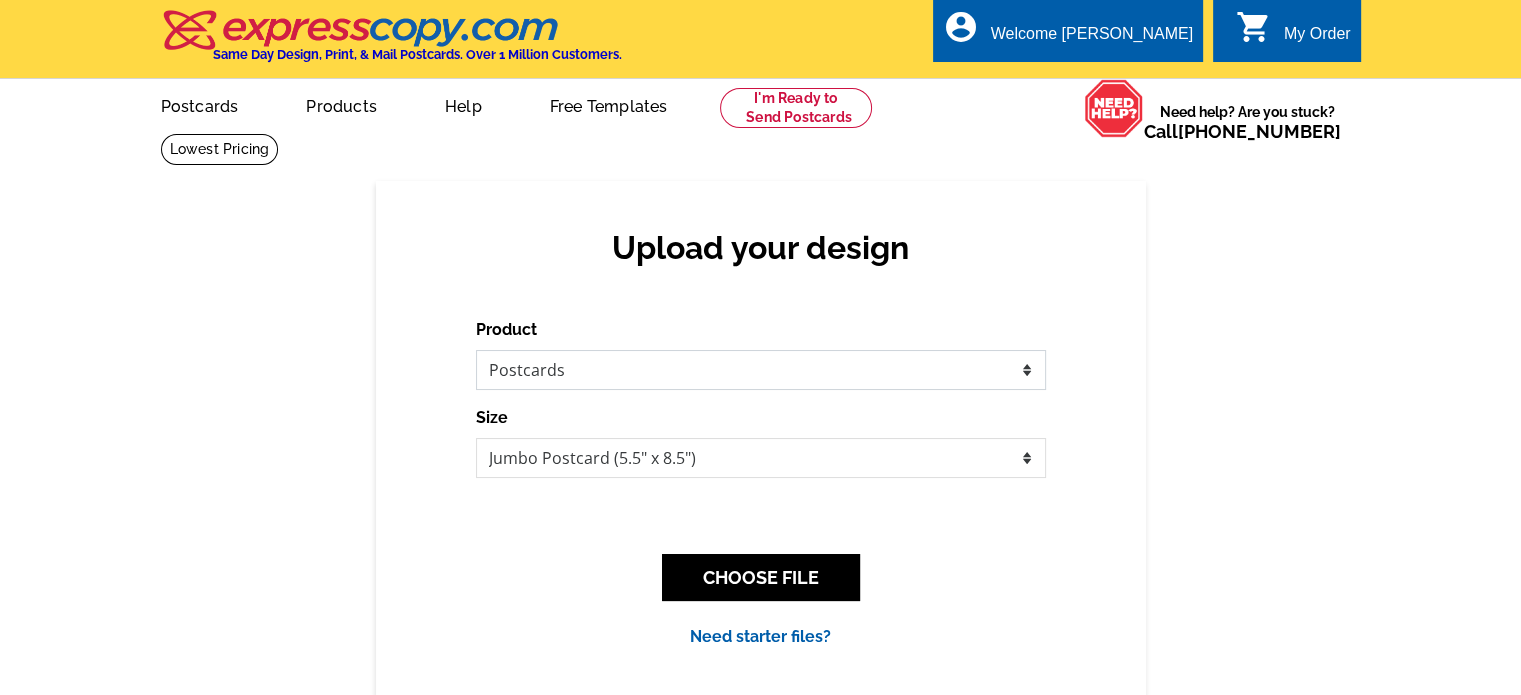 click on "Please select the type of file...
Postcards
Business Cards
Letters and flyers
Greeting Cards
Door Hangers" at bounding box center [761, 370] 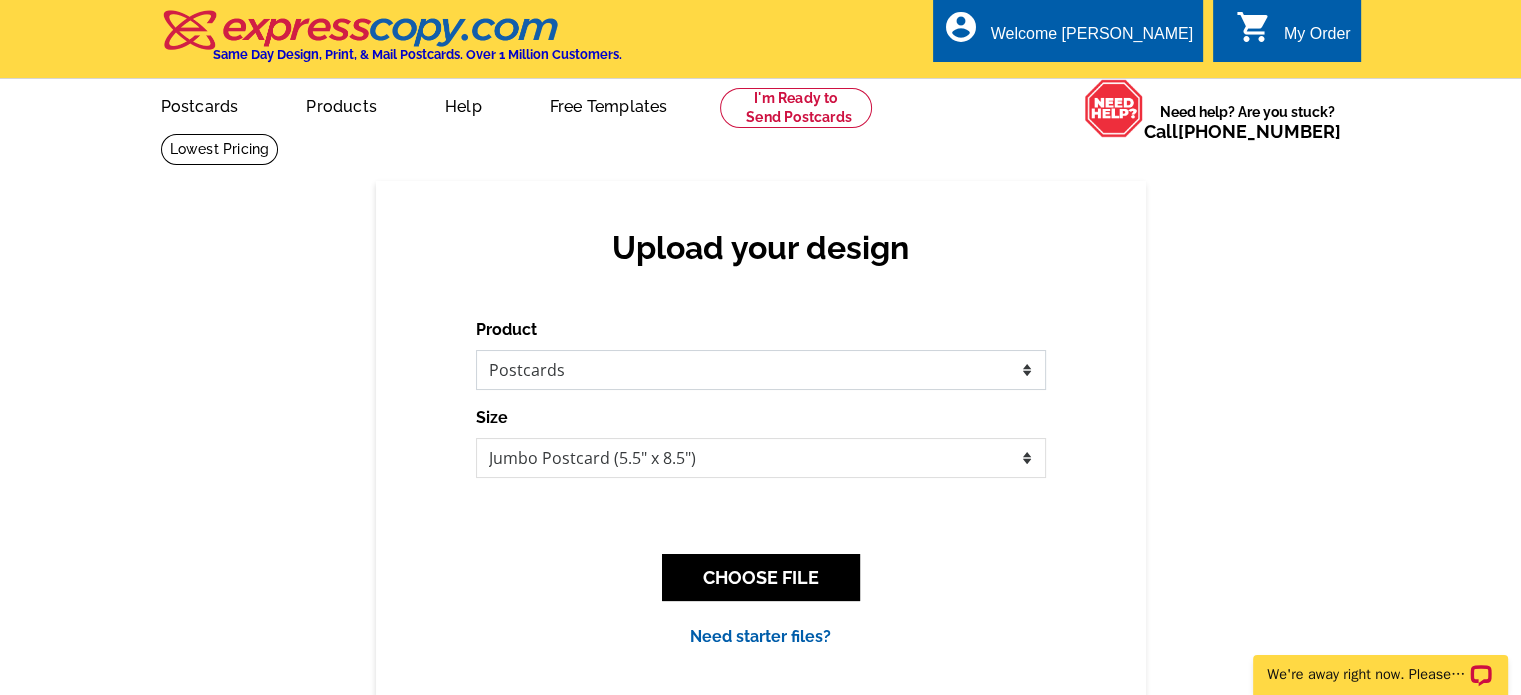 scroll, scrollTop: 0, scrollLeft: 0, axis: both 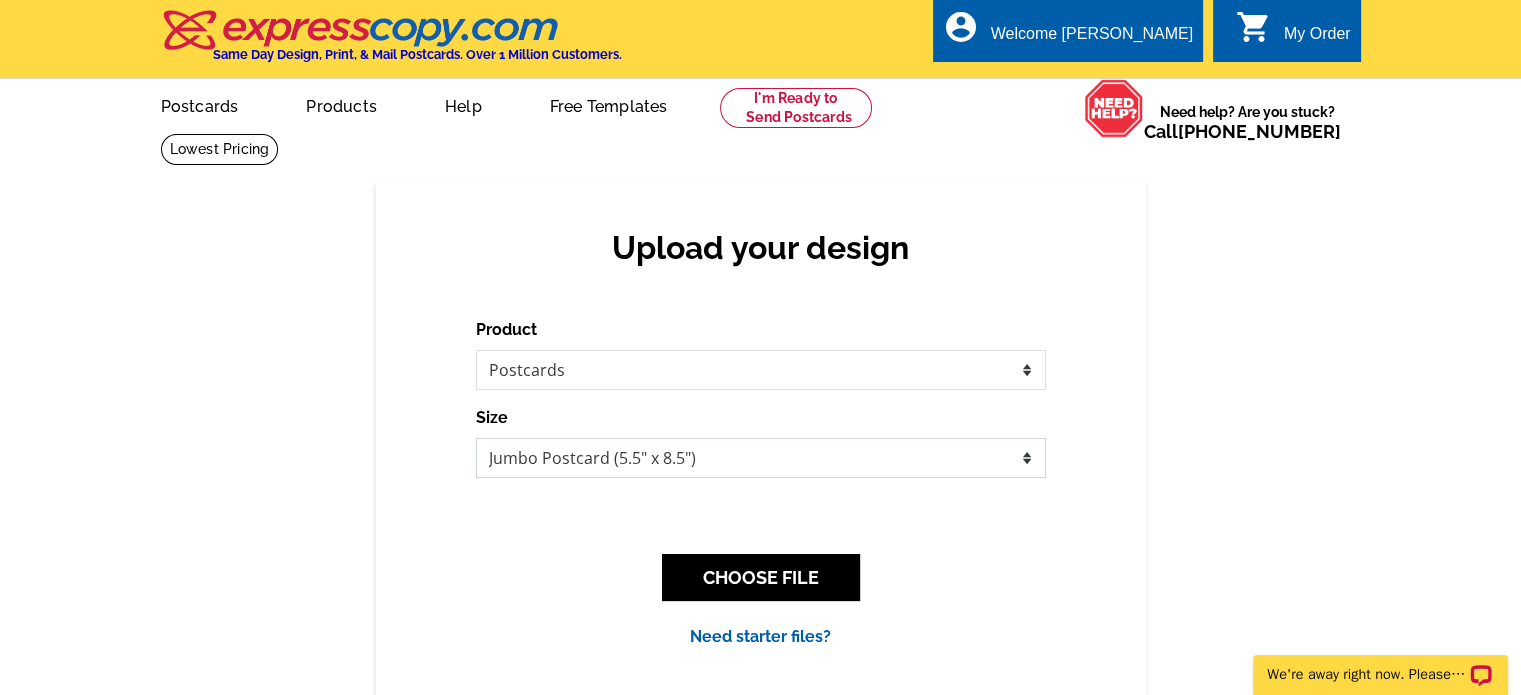 click on "Jumbo Postcard (5.5" x 8.5") Regular Postcard (4.25" x 5.6") Panoramic Postcard (5.75" x 11.25") Giant Postcard (8.5" x 11") EDDM Postcard (6.125" x 8.25")" at bounding box center (761, 458) 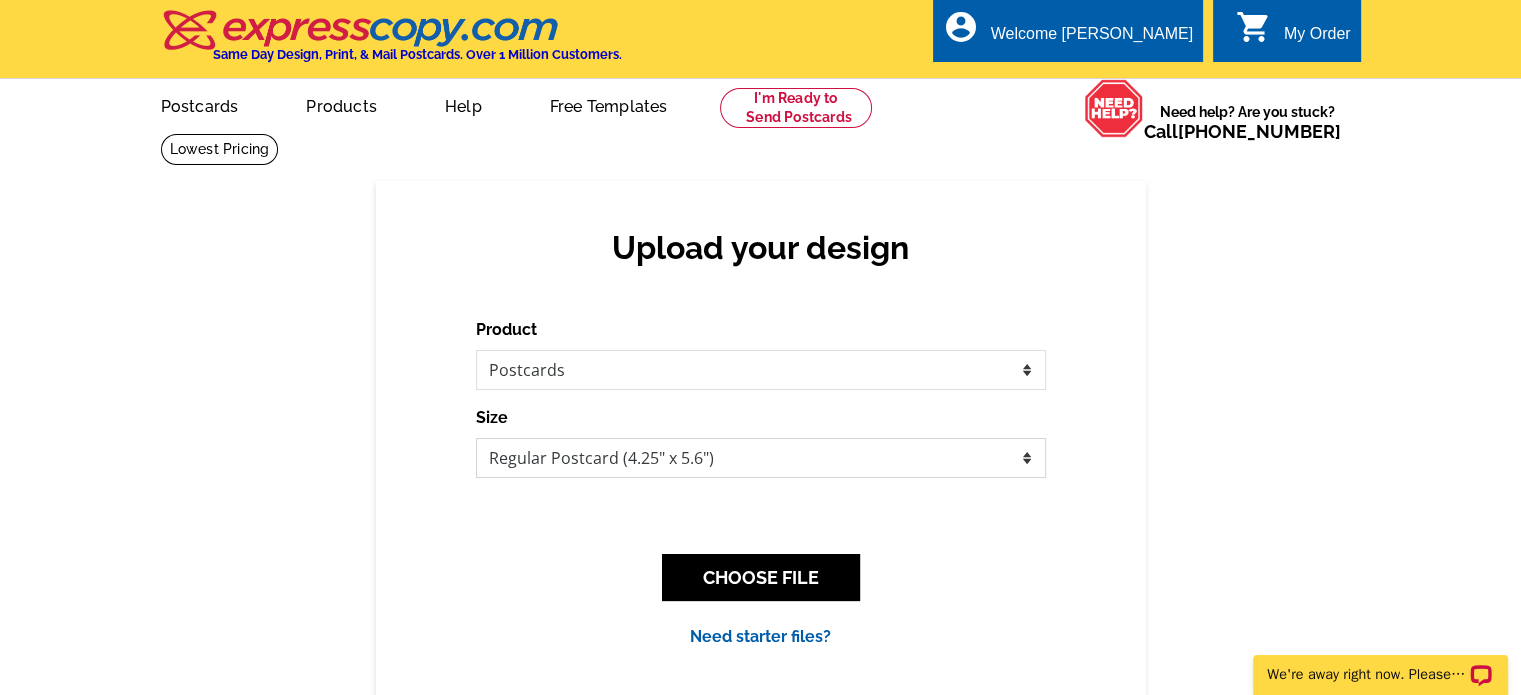 click on "Jumbo Postcard (5.5" x 8.5") Regular Postcard (4.25" x 5.6") Panoramic Postcard (5.75" x 11.25") Giant Postcard (8.5" x 11") EDDM Postcard (6.125" x 8.25")" at bounding box center [761, 458] 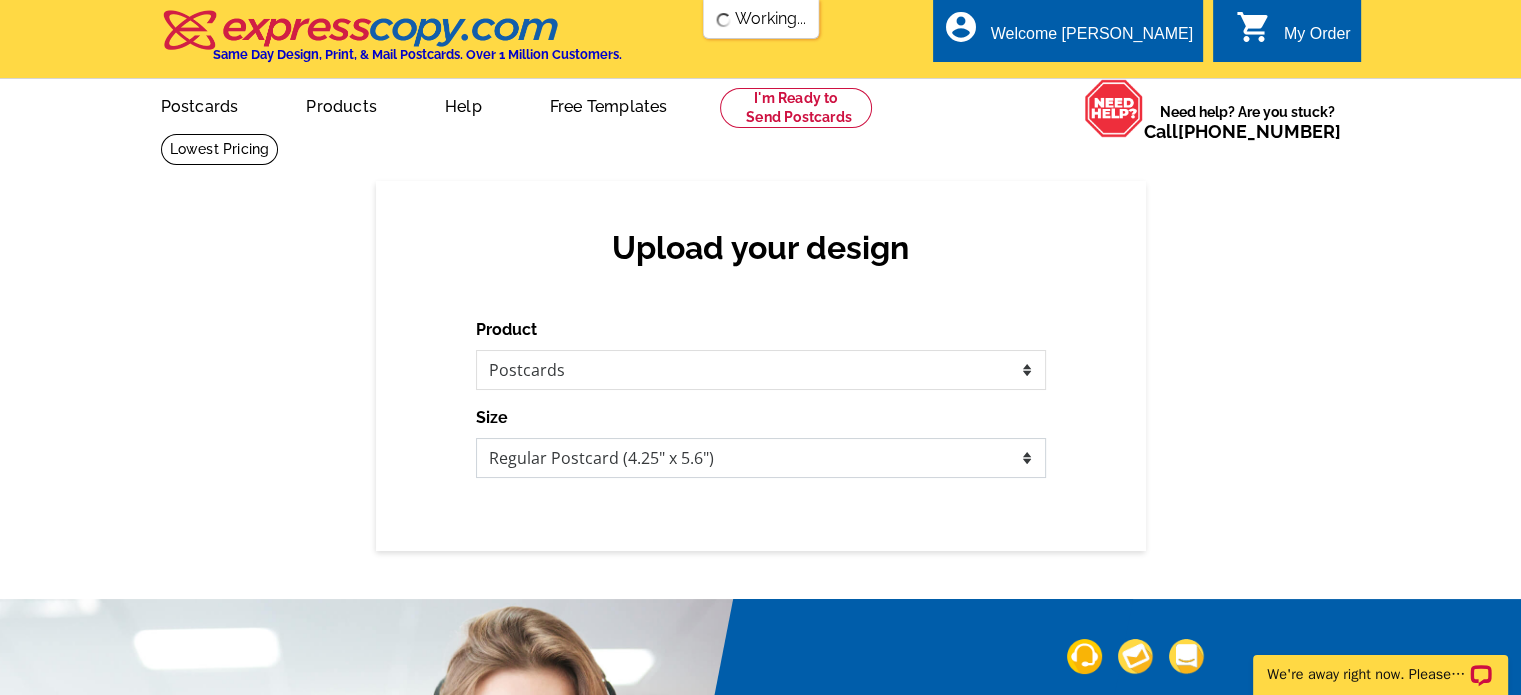 scroll, scrollTop: 0, scrollLeft: 0, axis: both 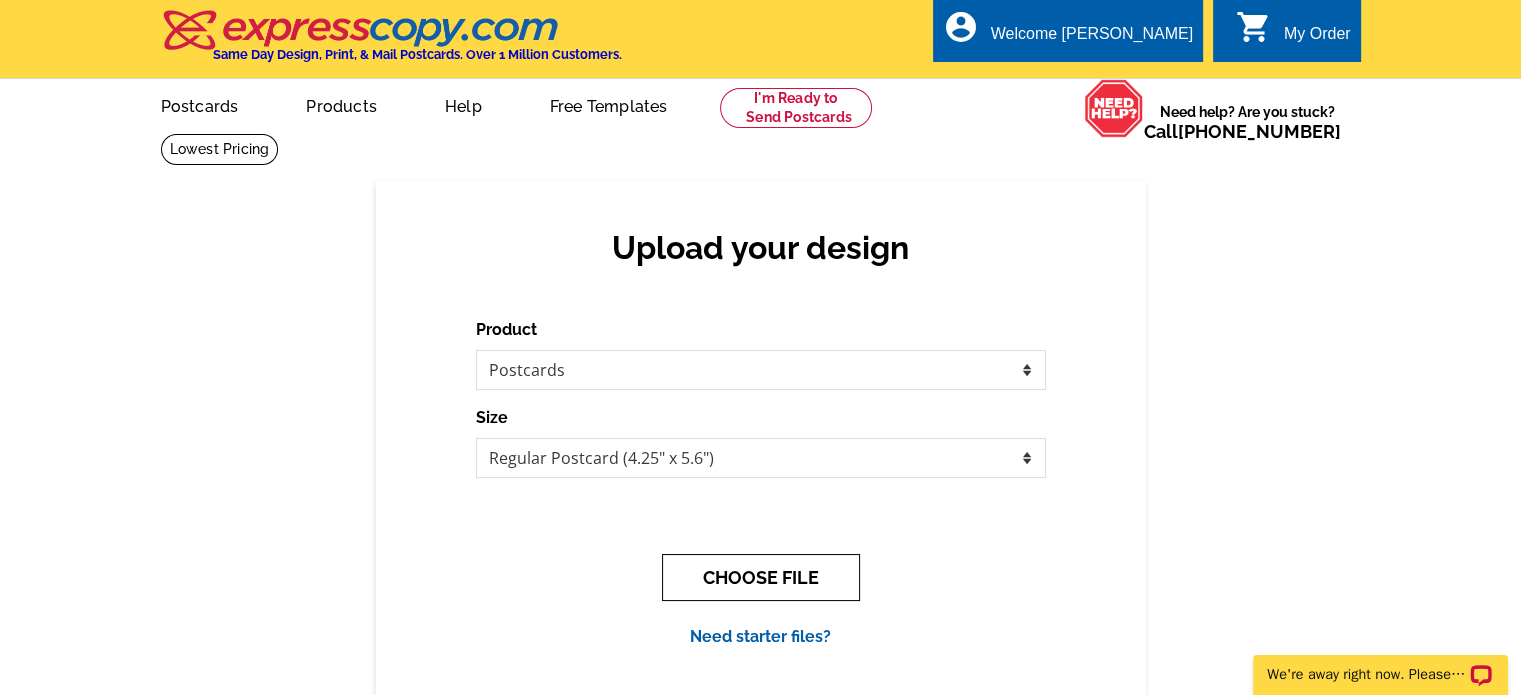 click on "CHOOSE FILE" at bounding box center [761, 577] 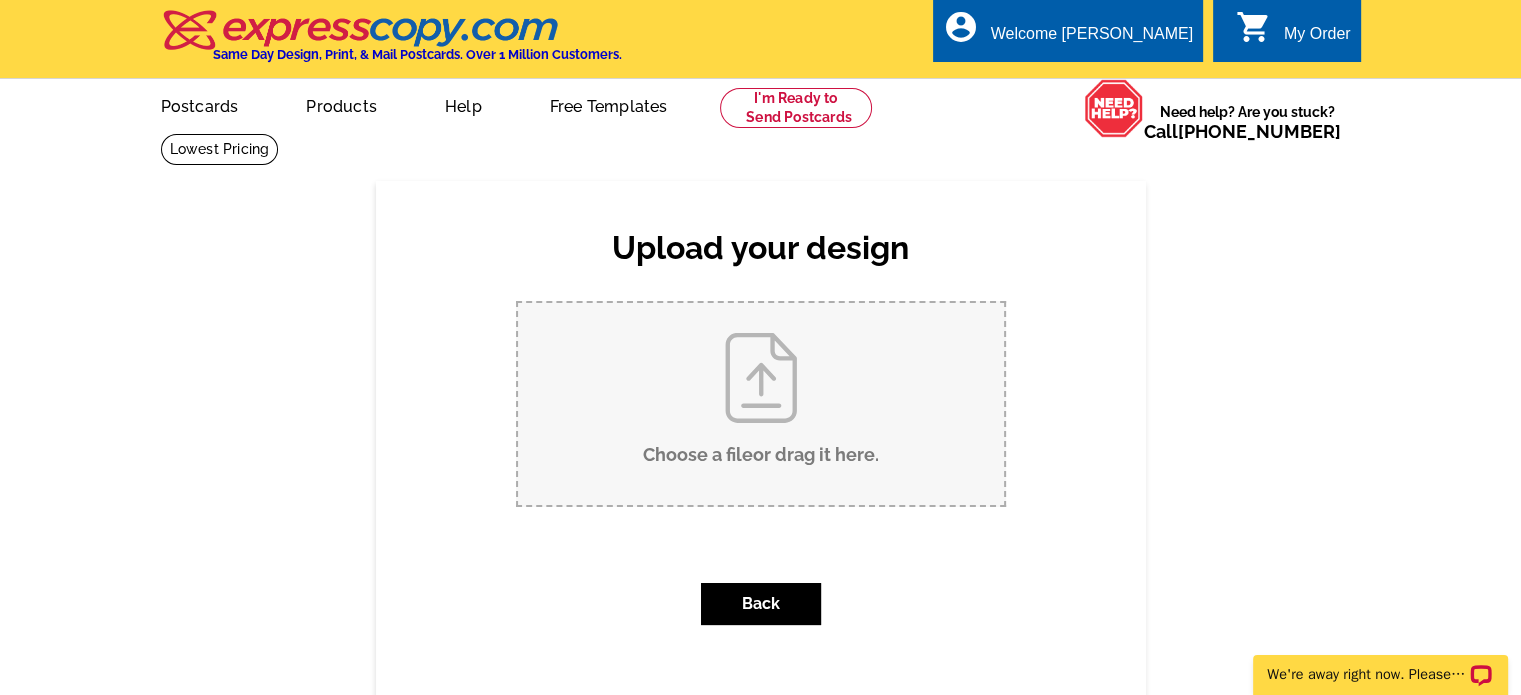 click on "Choose a file  or drag it here ." at bounding box center (761, 404) 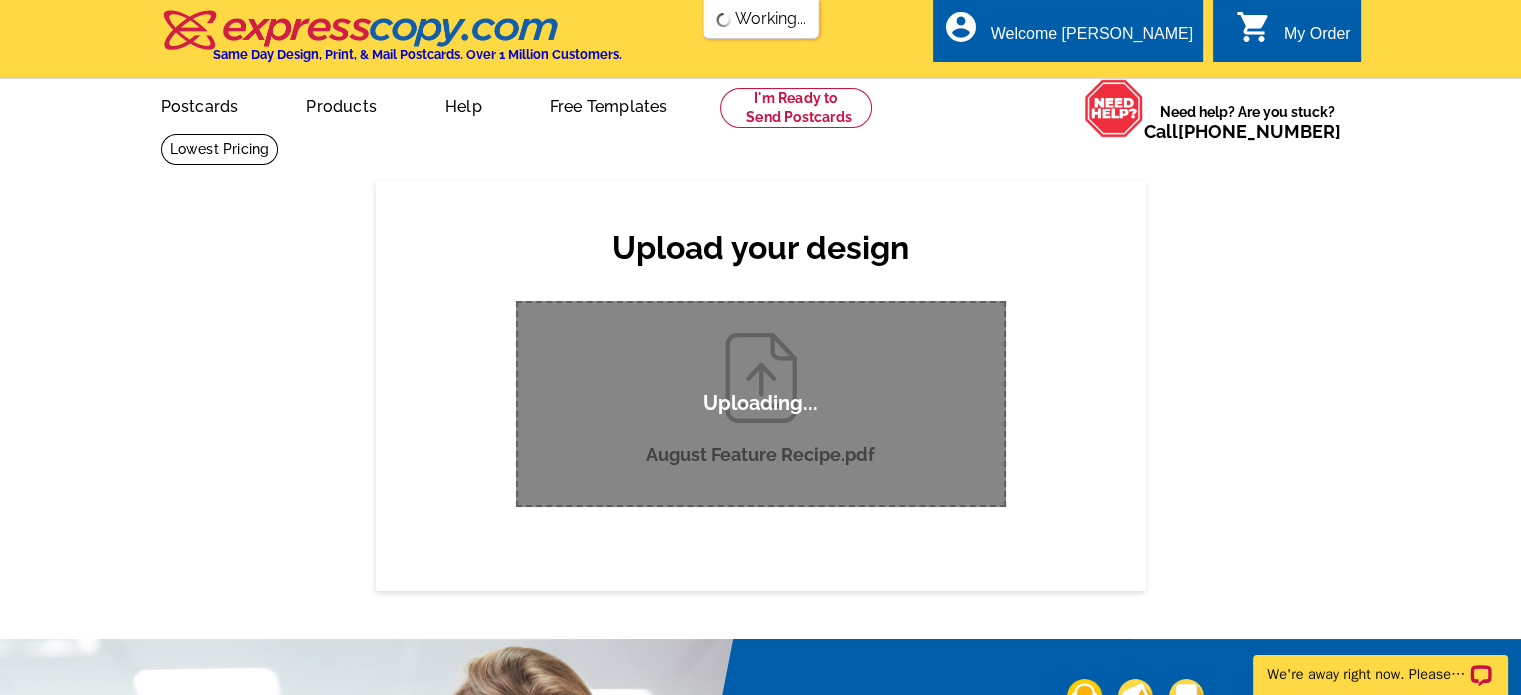 type 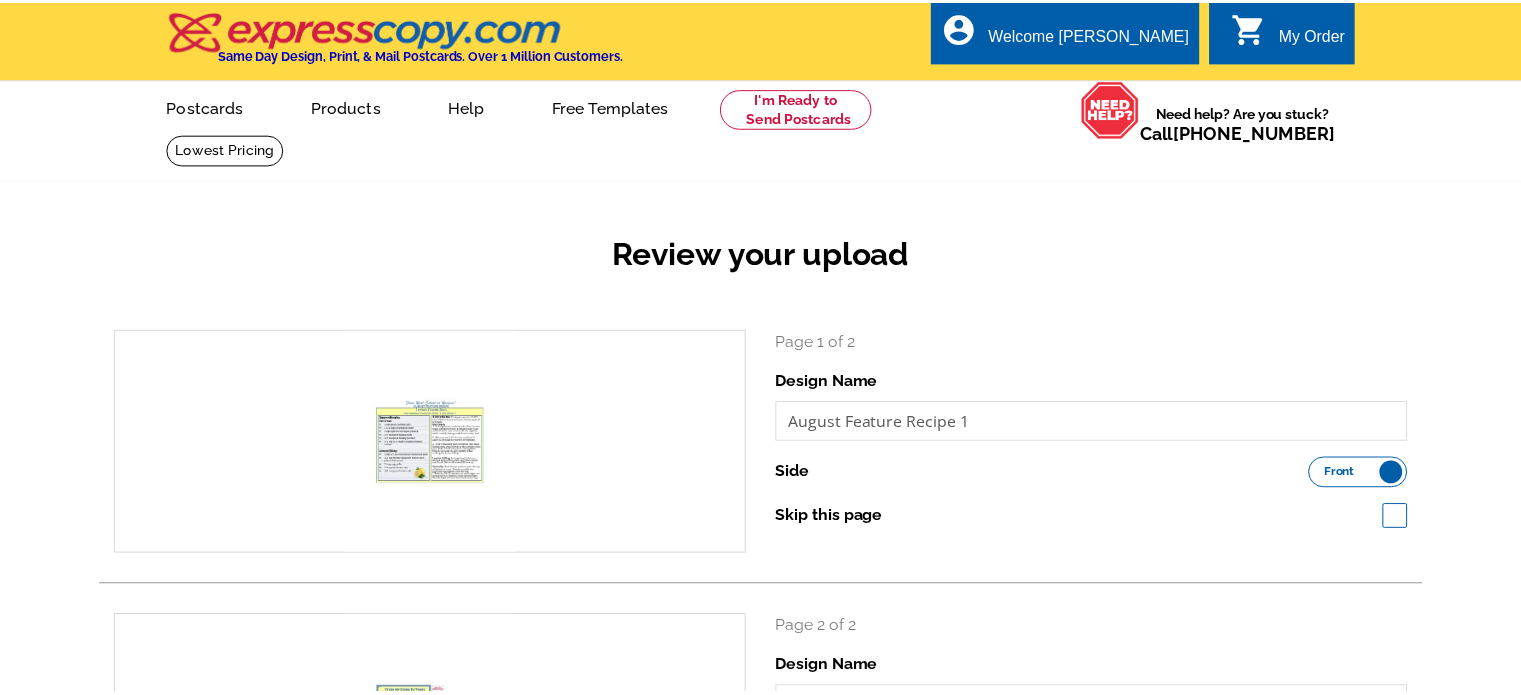 scroll, scrollTop: 0, scrollLeft: 0, axis: both 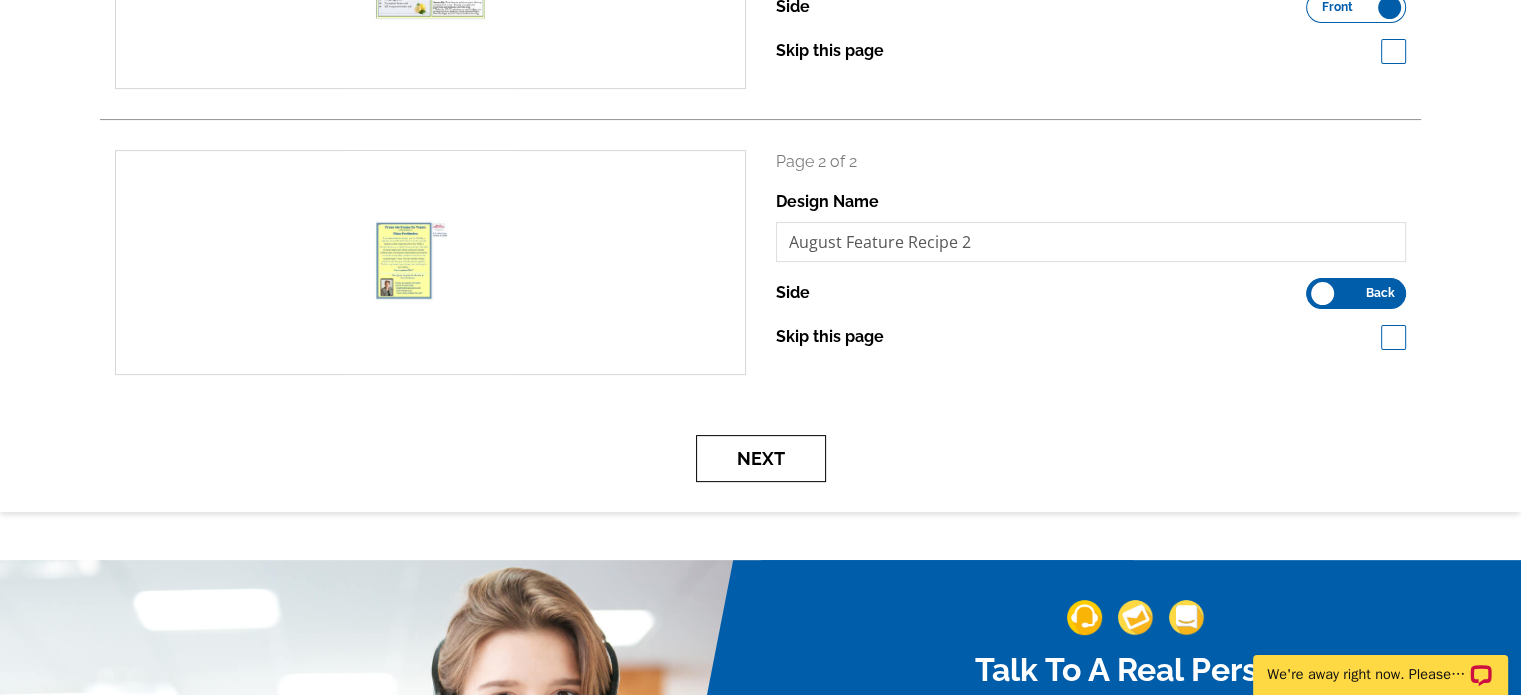click on "Next" at bounding box center (761, 458) 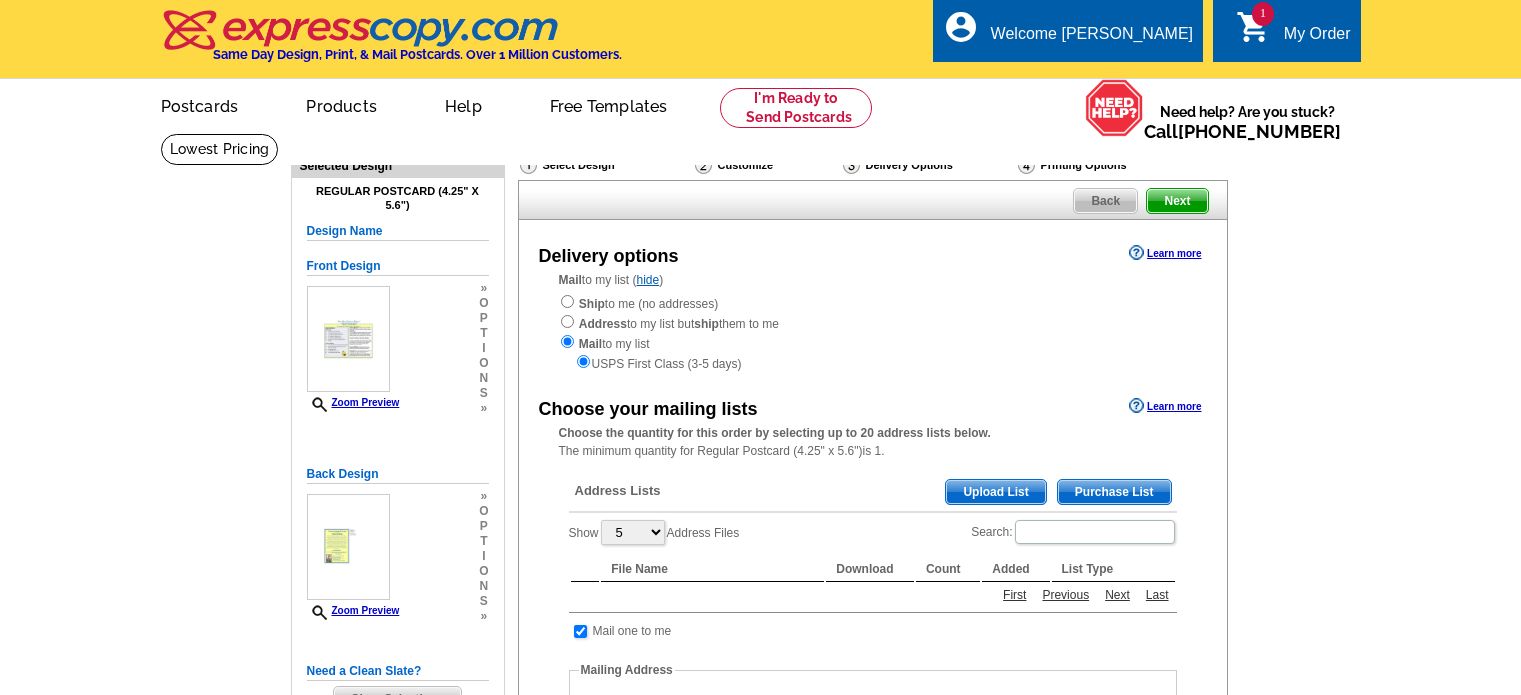 scroll, scrollTop: 0, scrollLeft: 0, axis: both 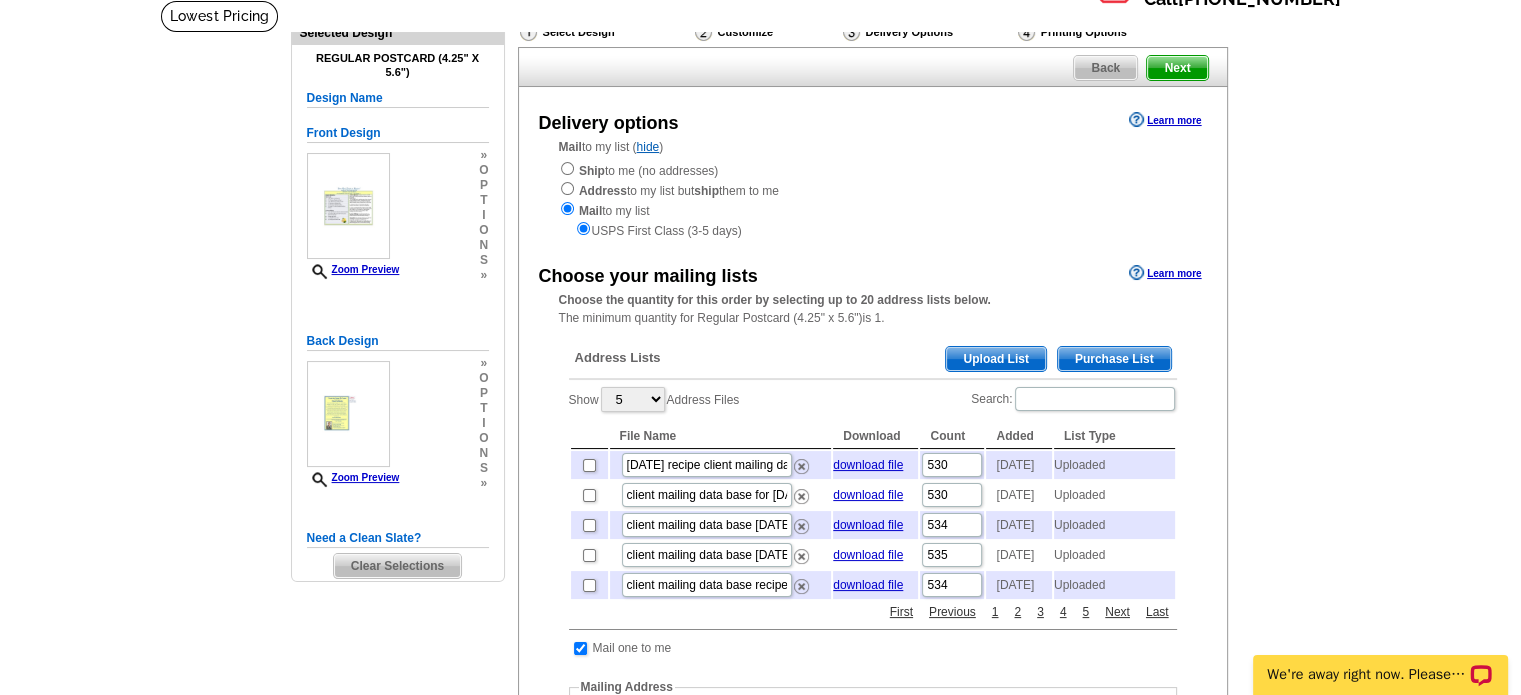 click on "Upload List" at bounding box center [995, 359] 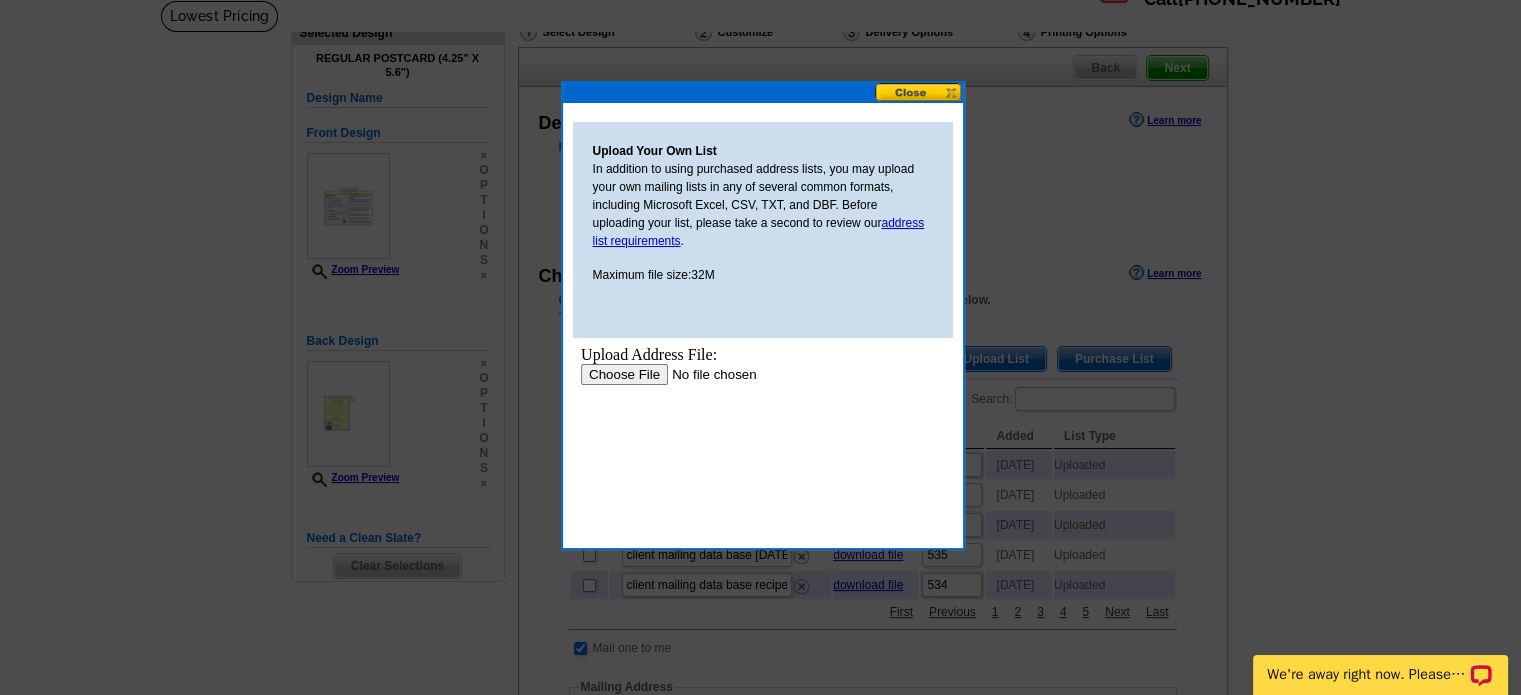 scroll, scrollTop: 0, scrollLeft: 0, axis: both 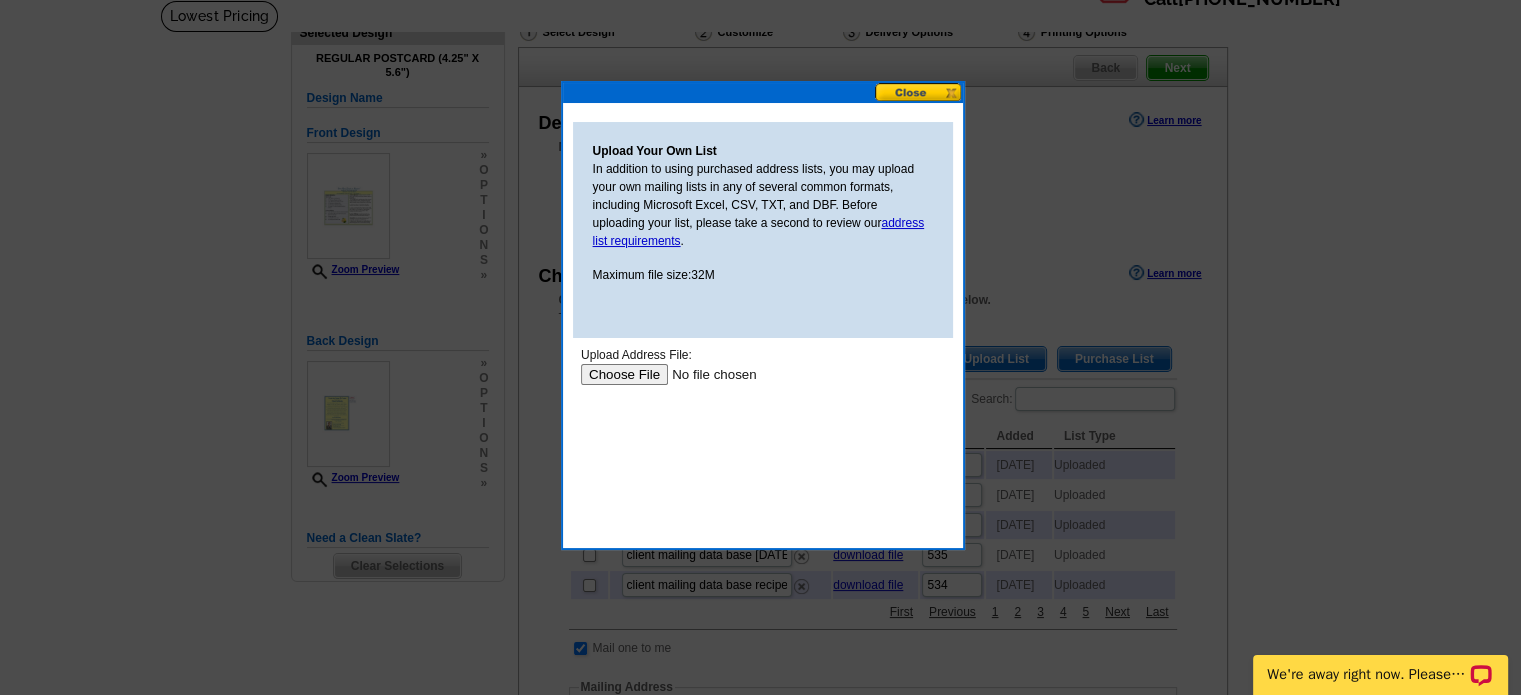 click at bounding box center [706, 373] 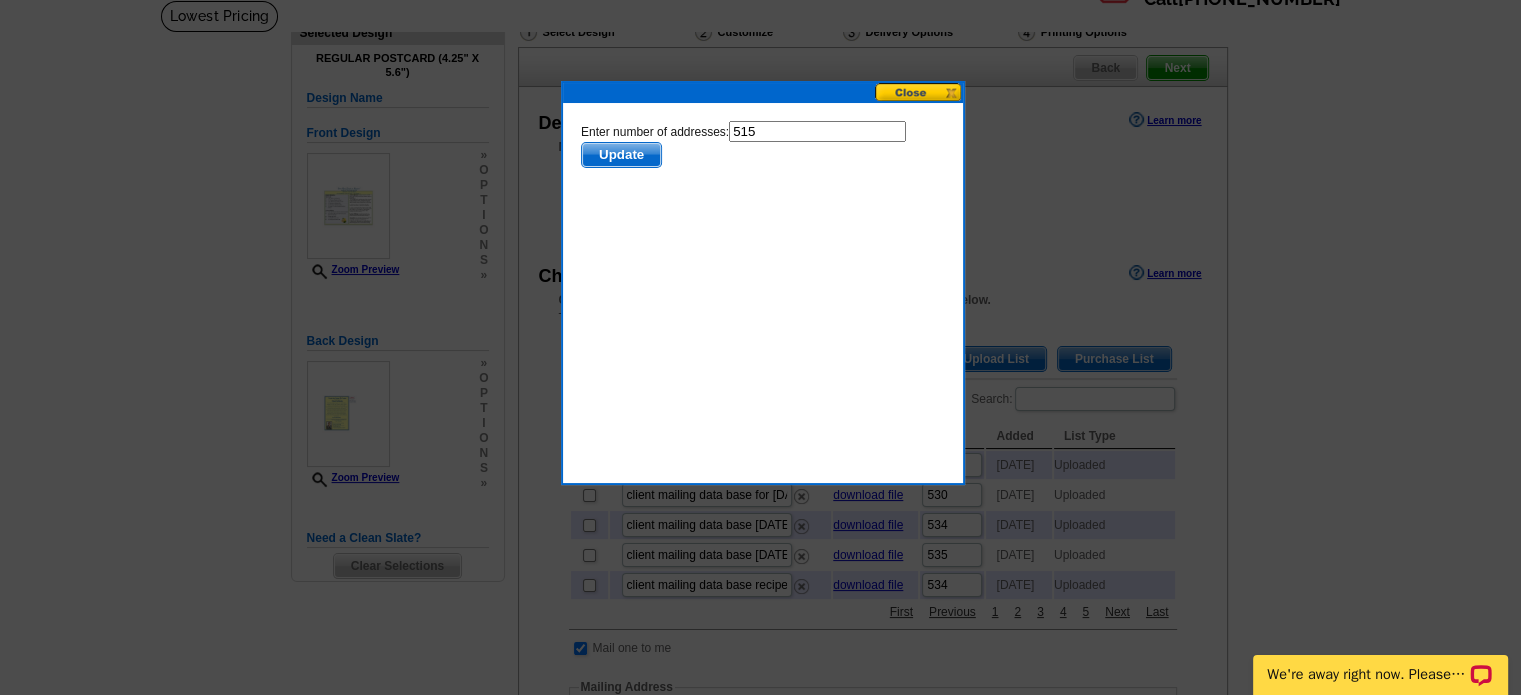 scroll, scrollTop: 0, scrollLeft: 0, axis: both 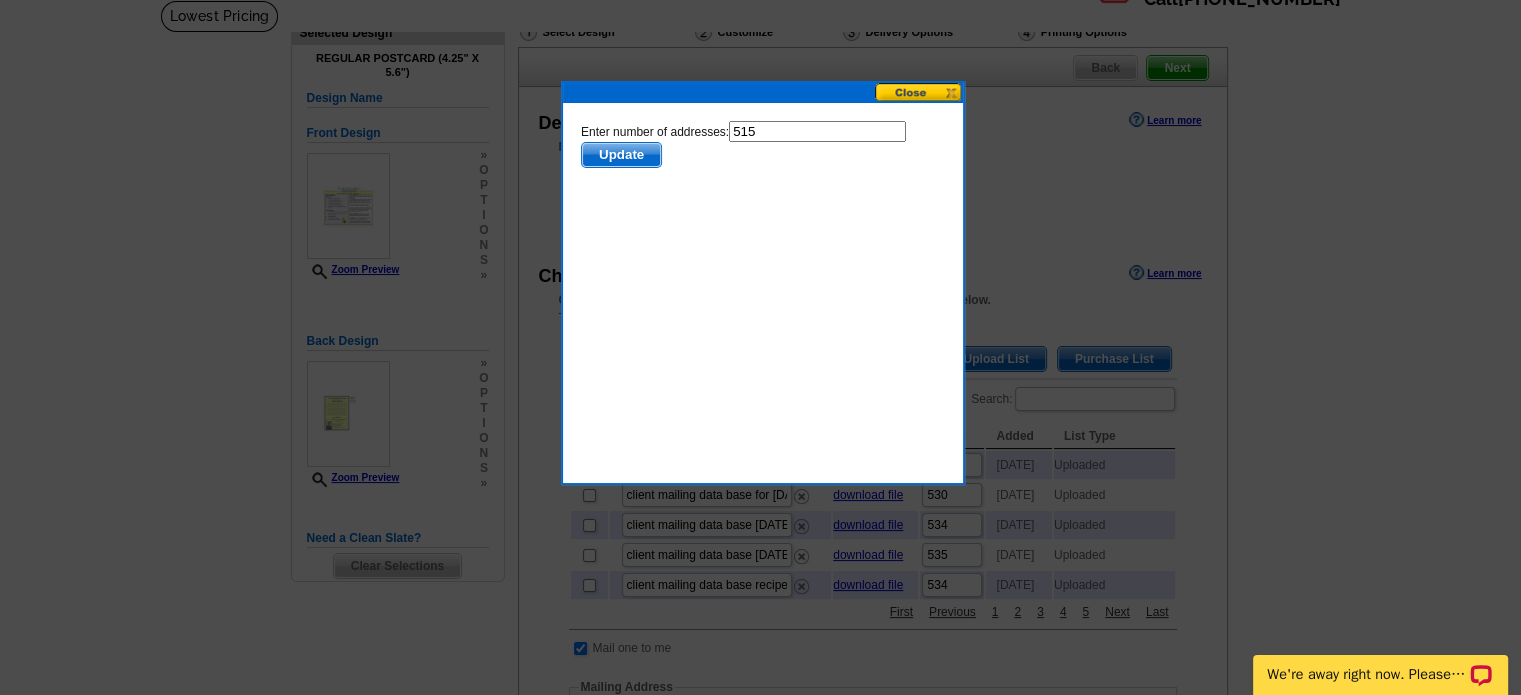 click on "Update" at bounding box center [620, 154] 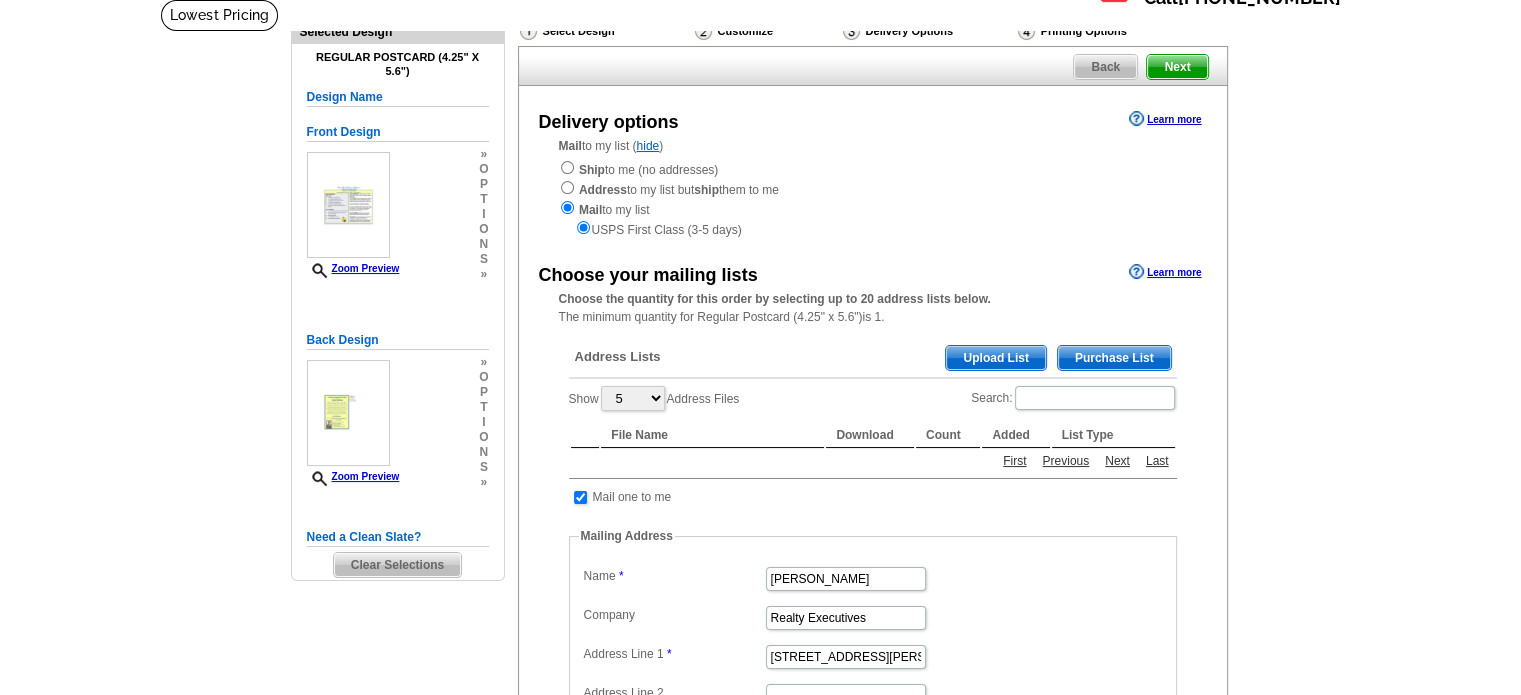 scroll, scrollTop: 133, scrollLeft: 0, axis: vertical 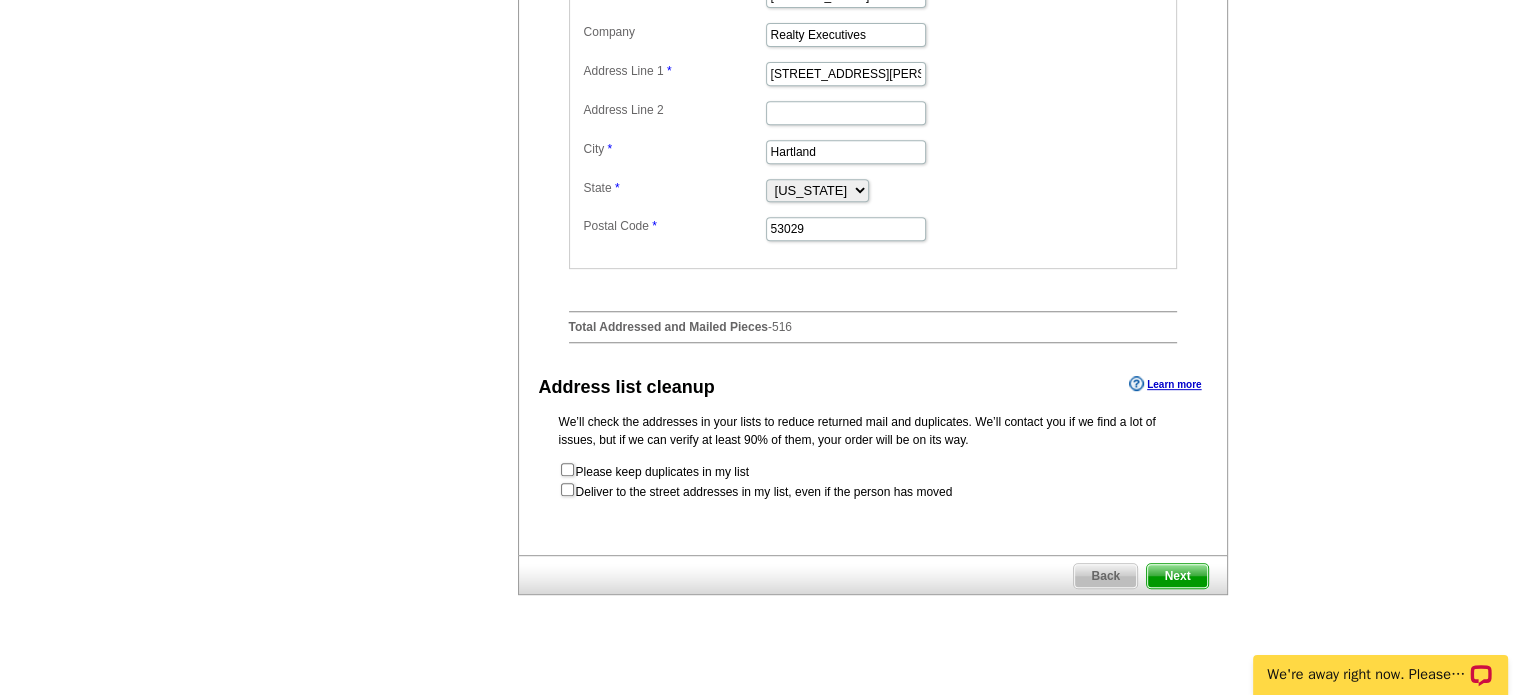 click on "Next" at bounding box center [1177, 576] 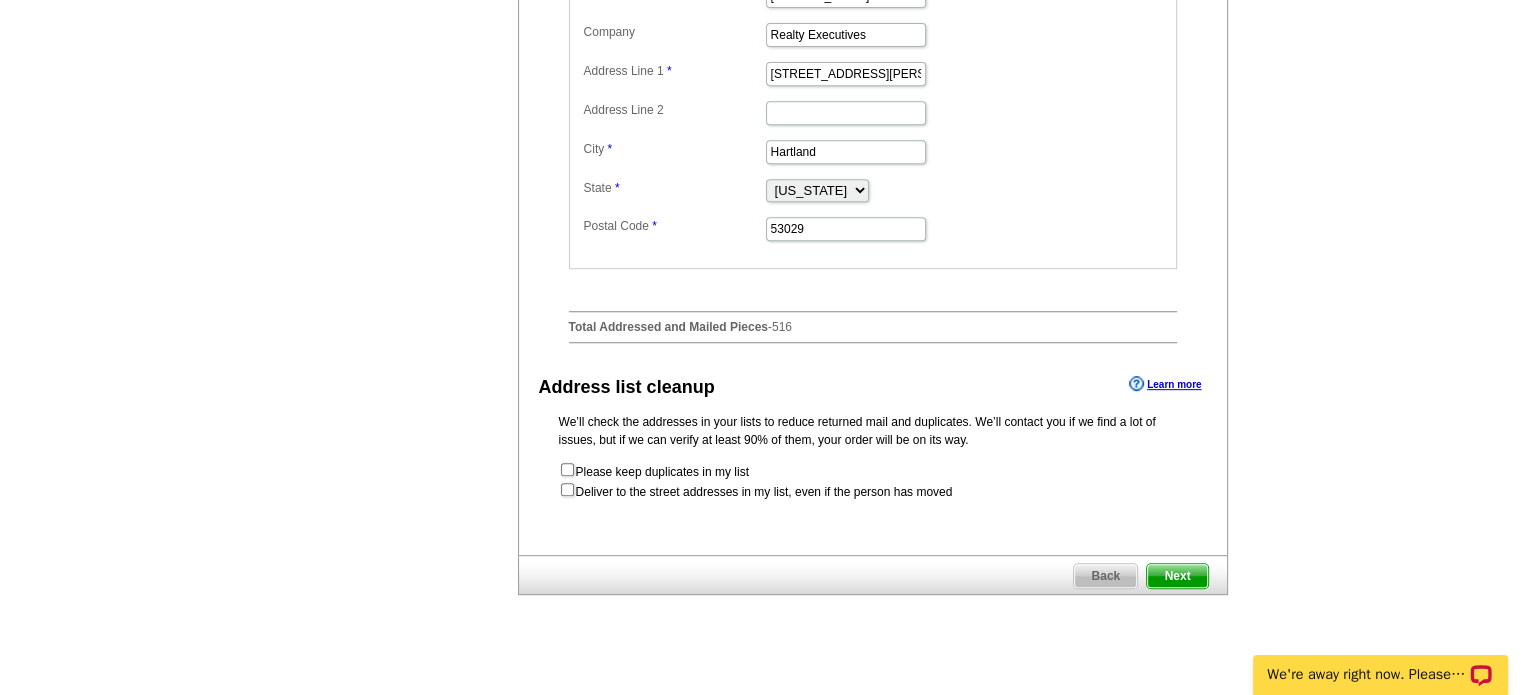 scroll, scrollTop: 0, scrollLeft: 0, axis: both 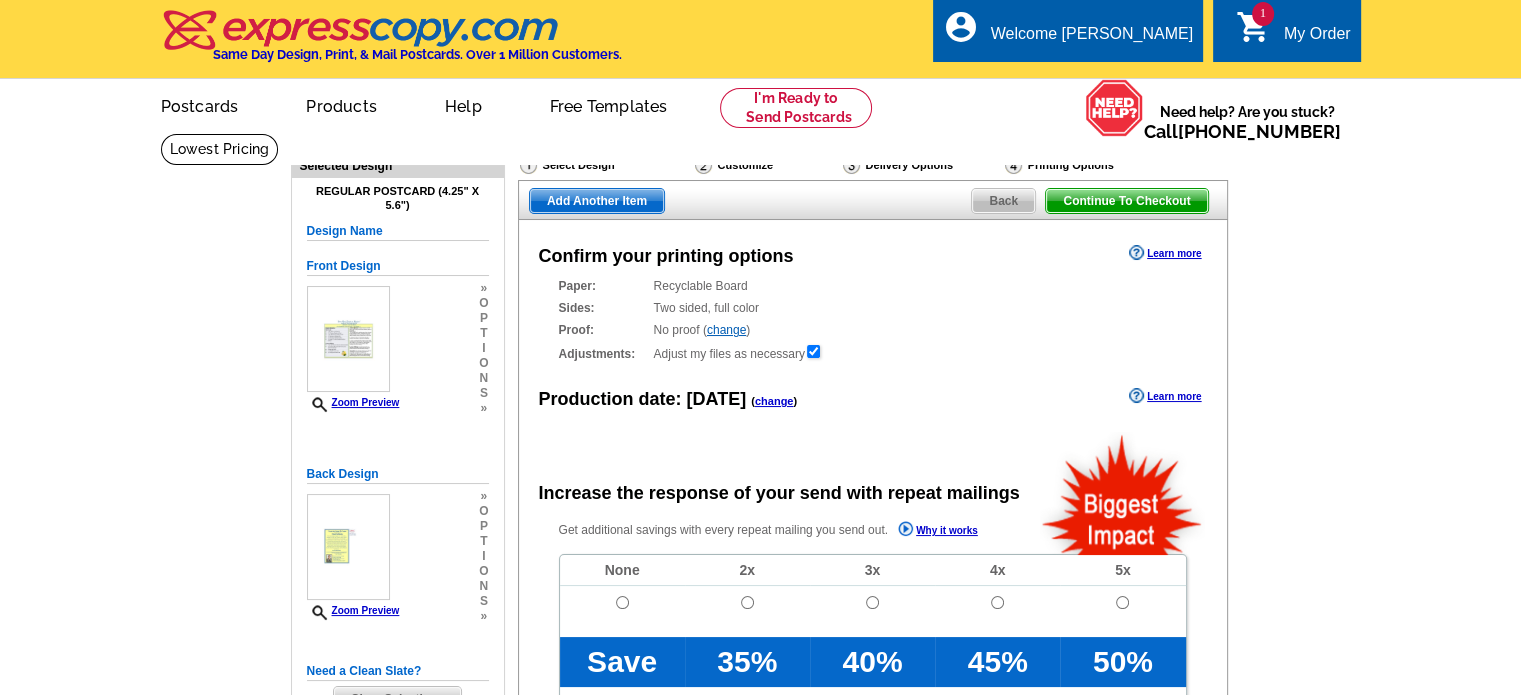 radio on "false" 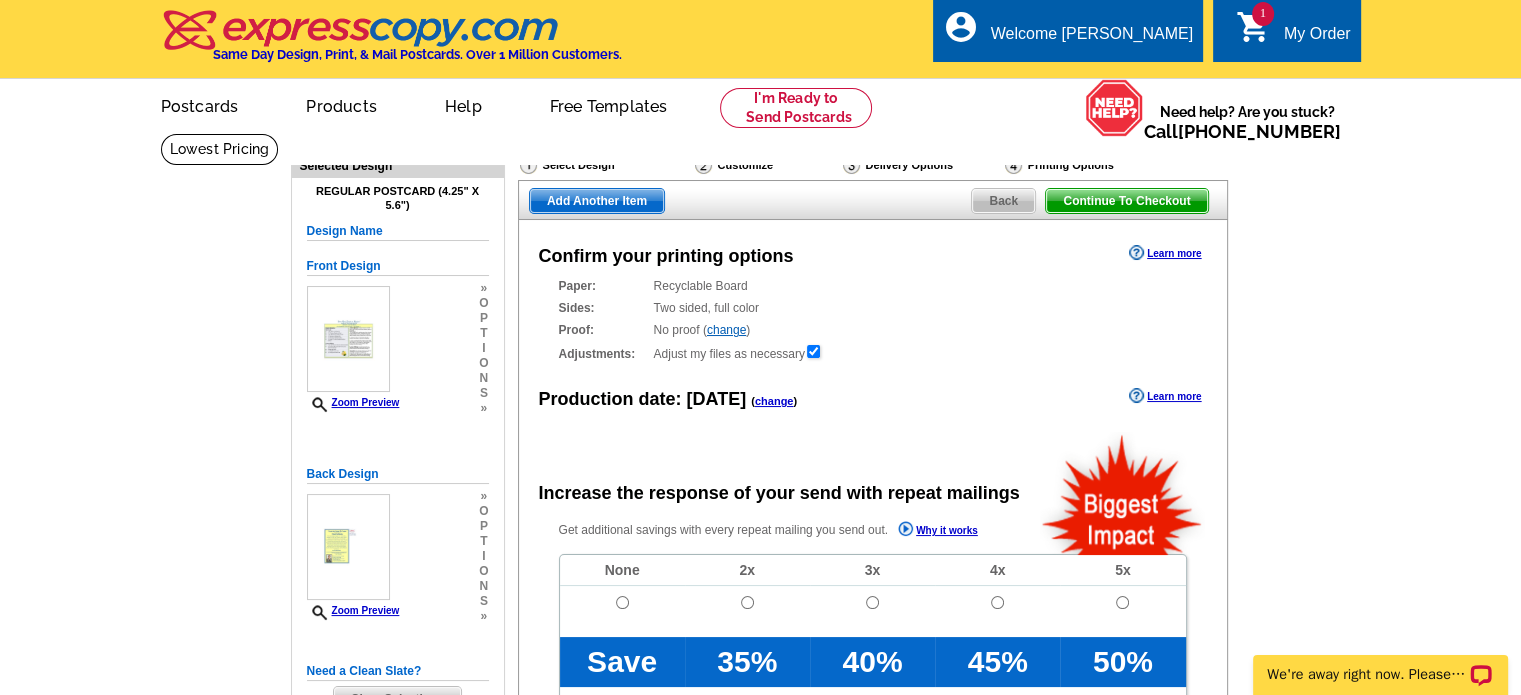 scroll, scrollTop: 0, scrollLeft: 0, axis: both 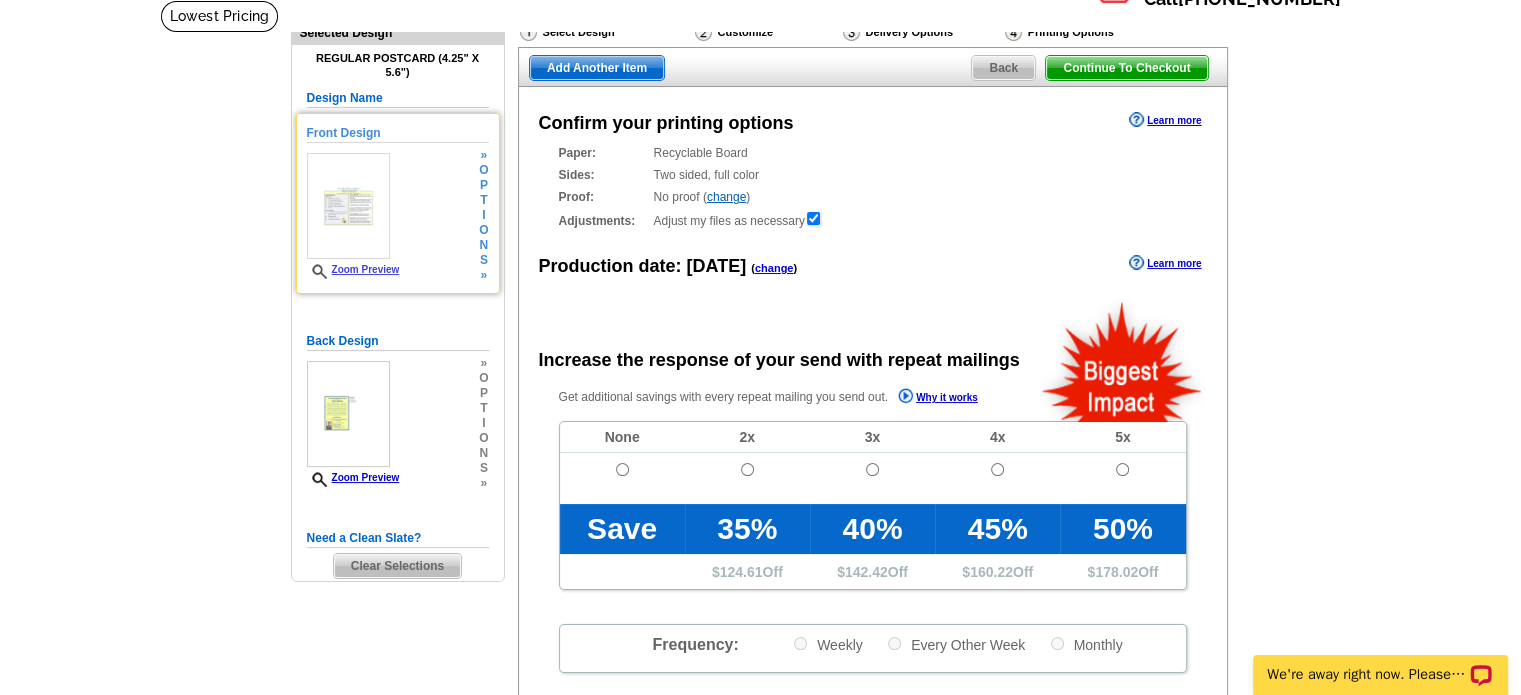 click on "Zoom Preview" at bounding box center (353, 269) 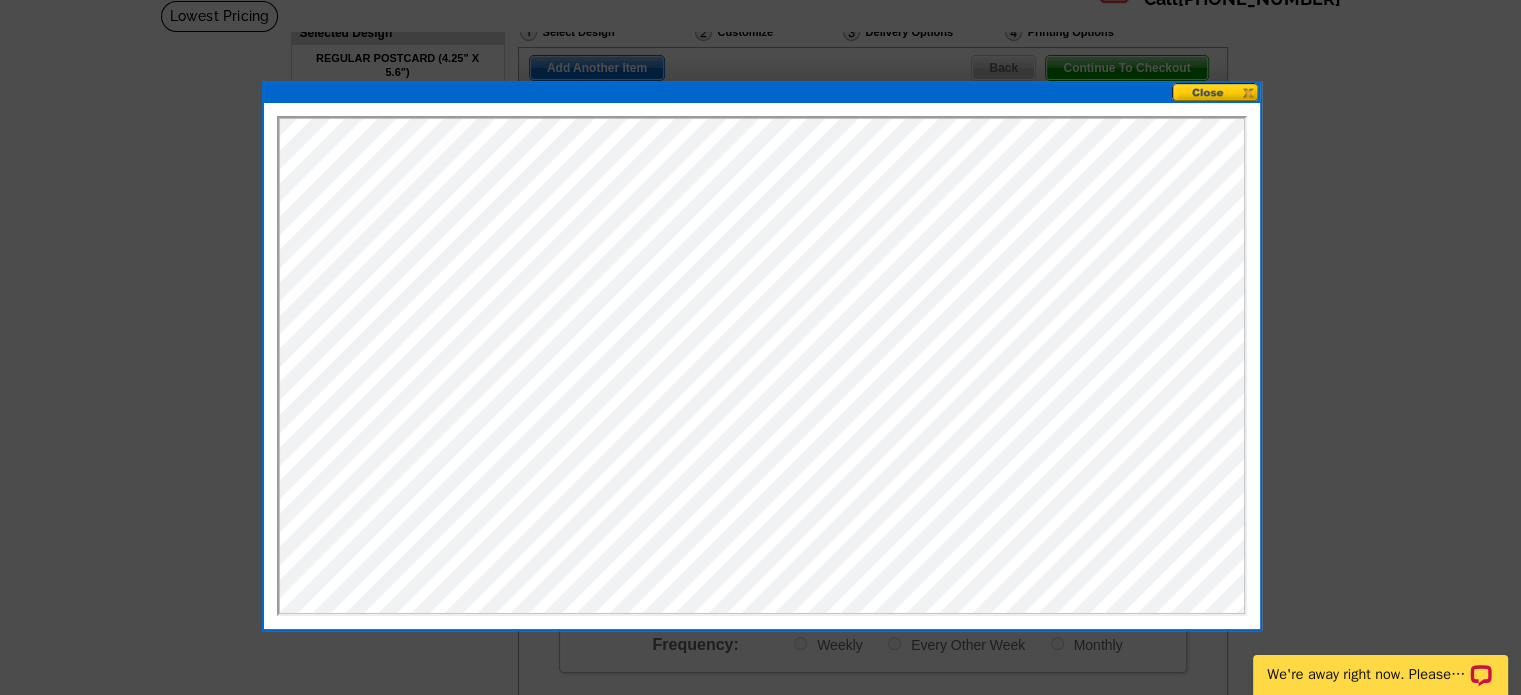 scroll, scrollTop: 0, scrollLeft: 0, axis: both 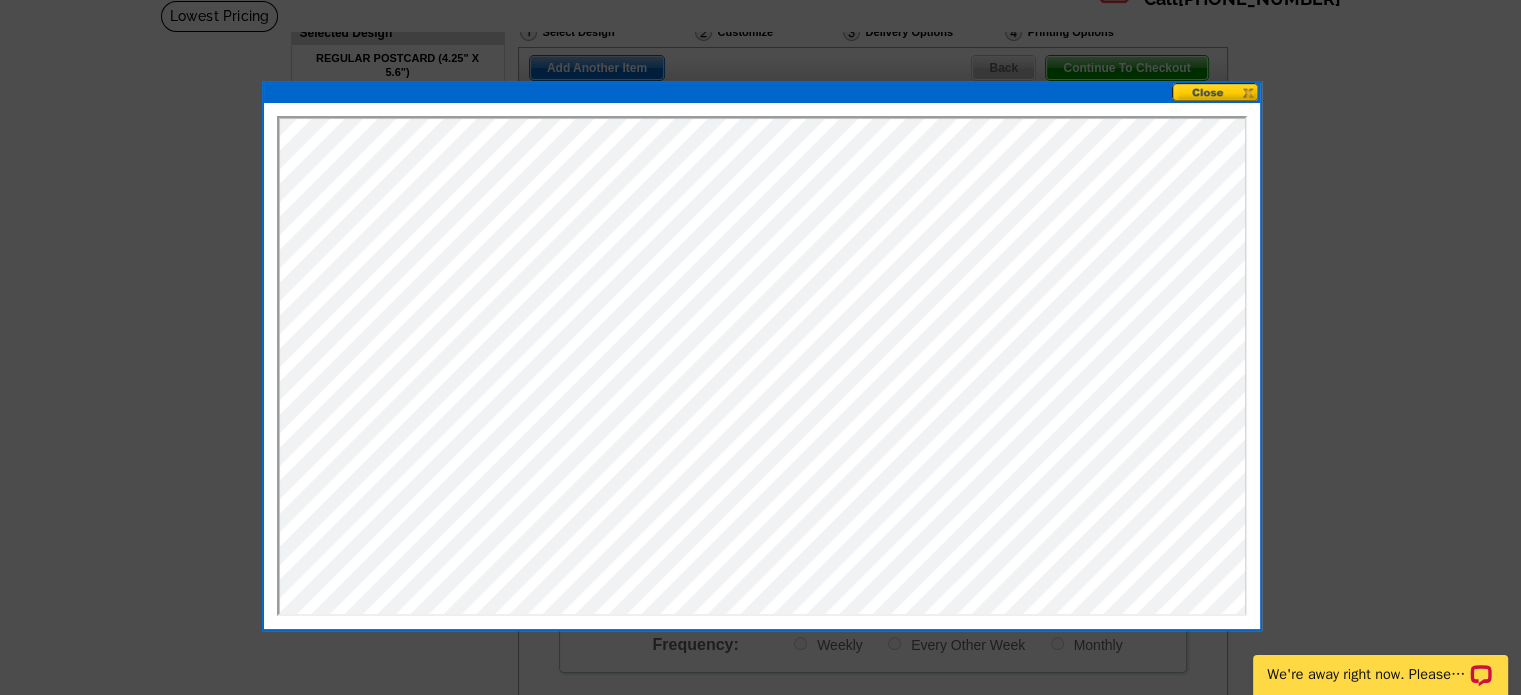 click at bounding box center (1216, 92) 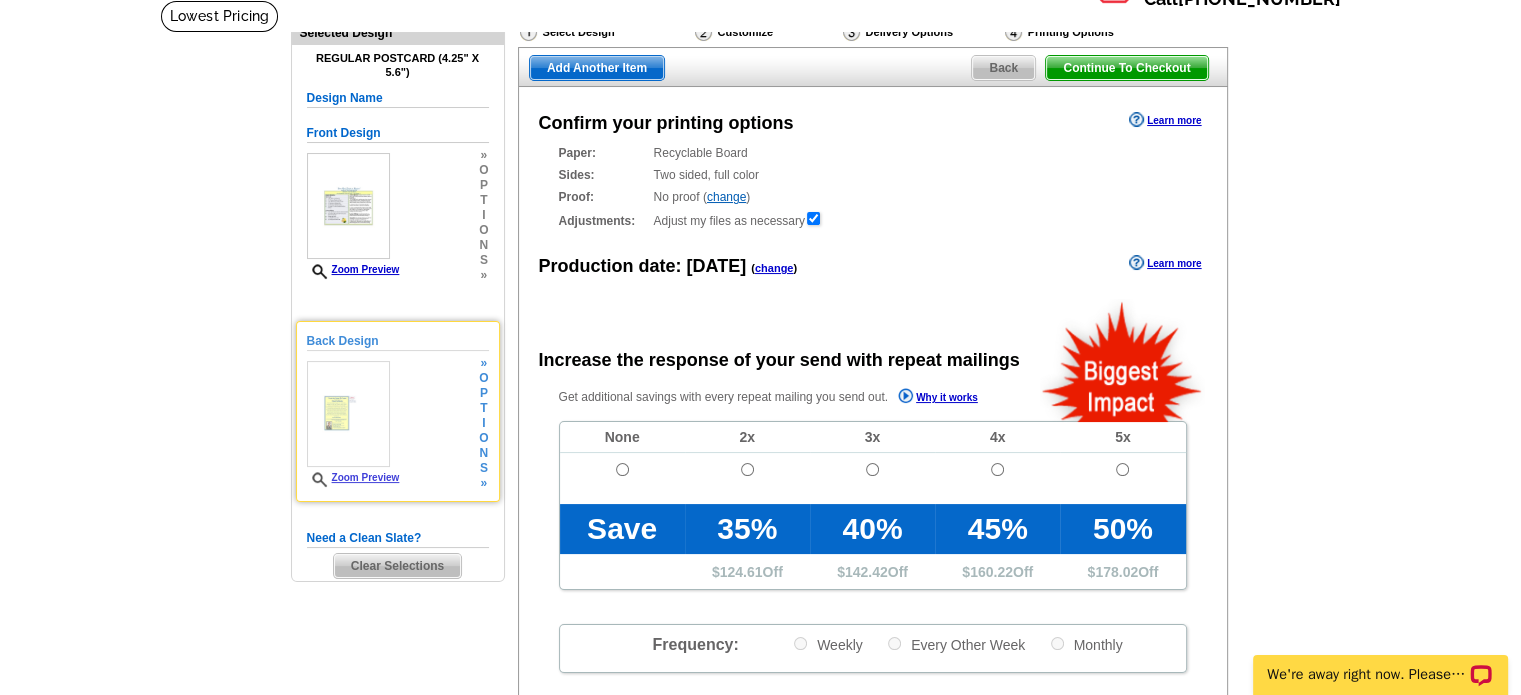click on "Zoom Preview" at bounding box center (353, 424) 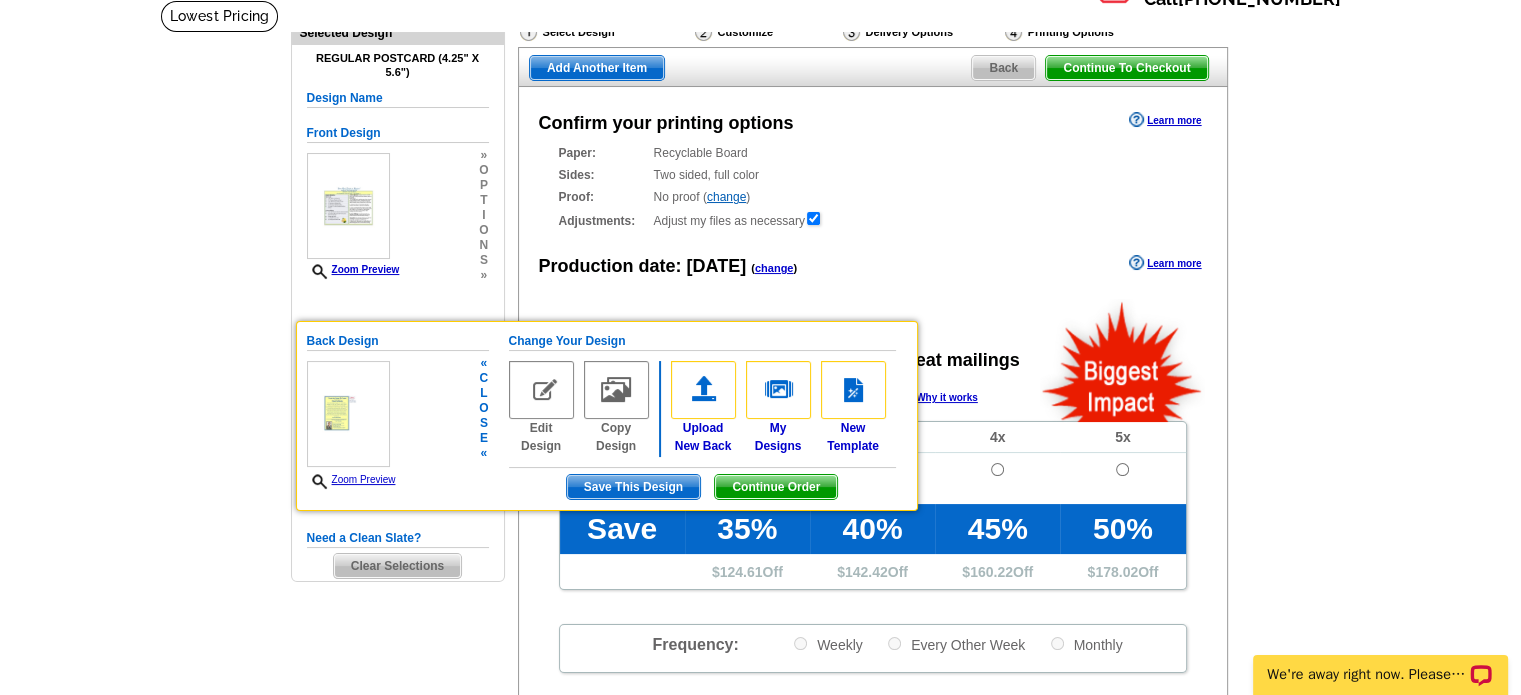 click at bounding box center (348, 414) 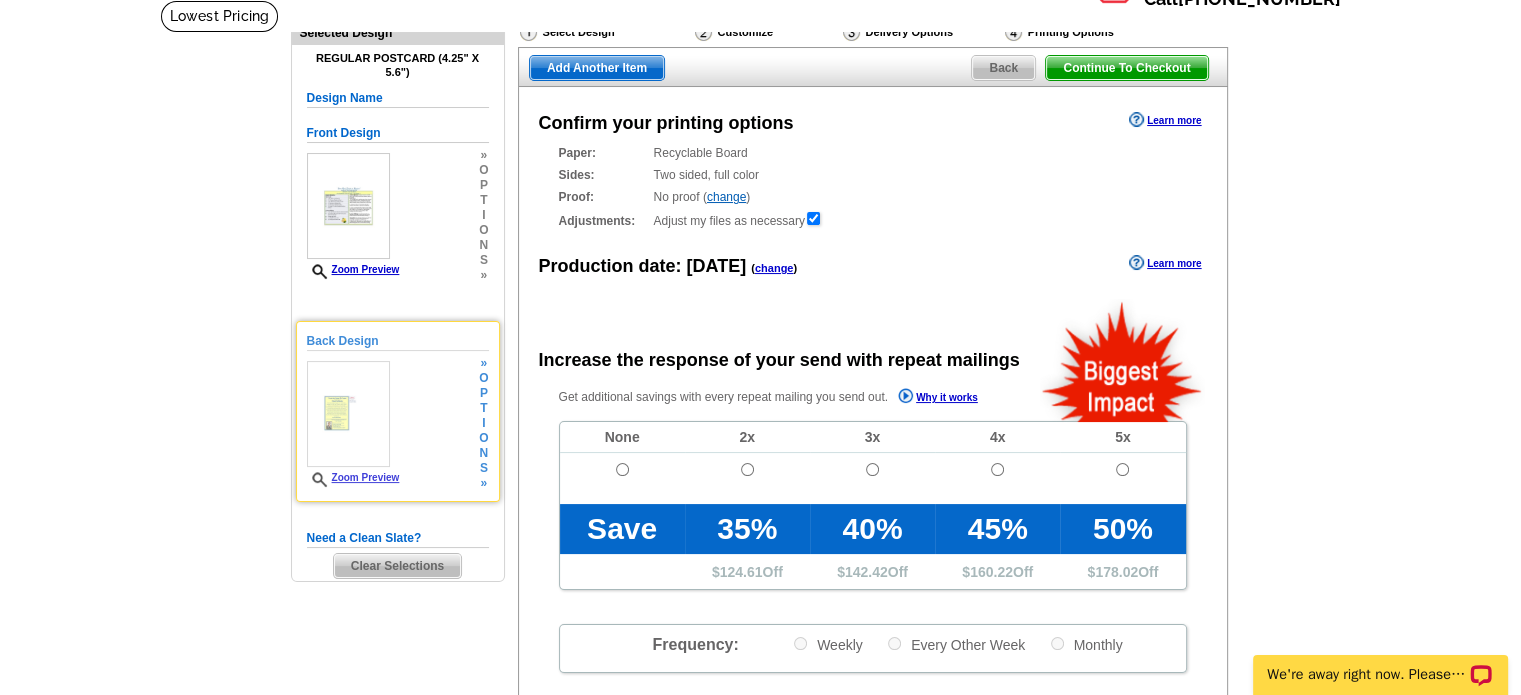 click on "Zoom Preview" at bounding box center (353, 477) 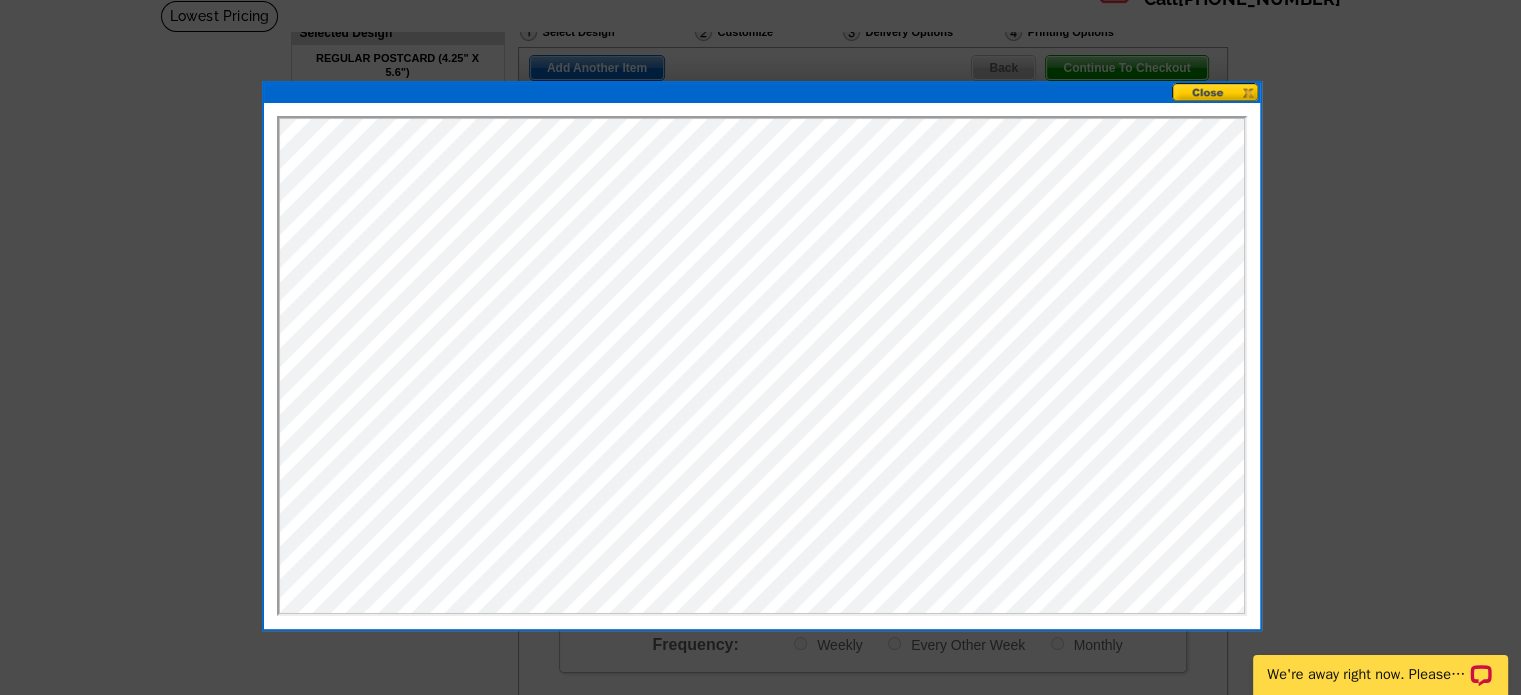 scroll, scrollTop: 0, scrollLeft: 0, axis: both 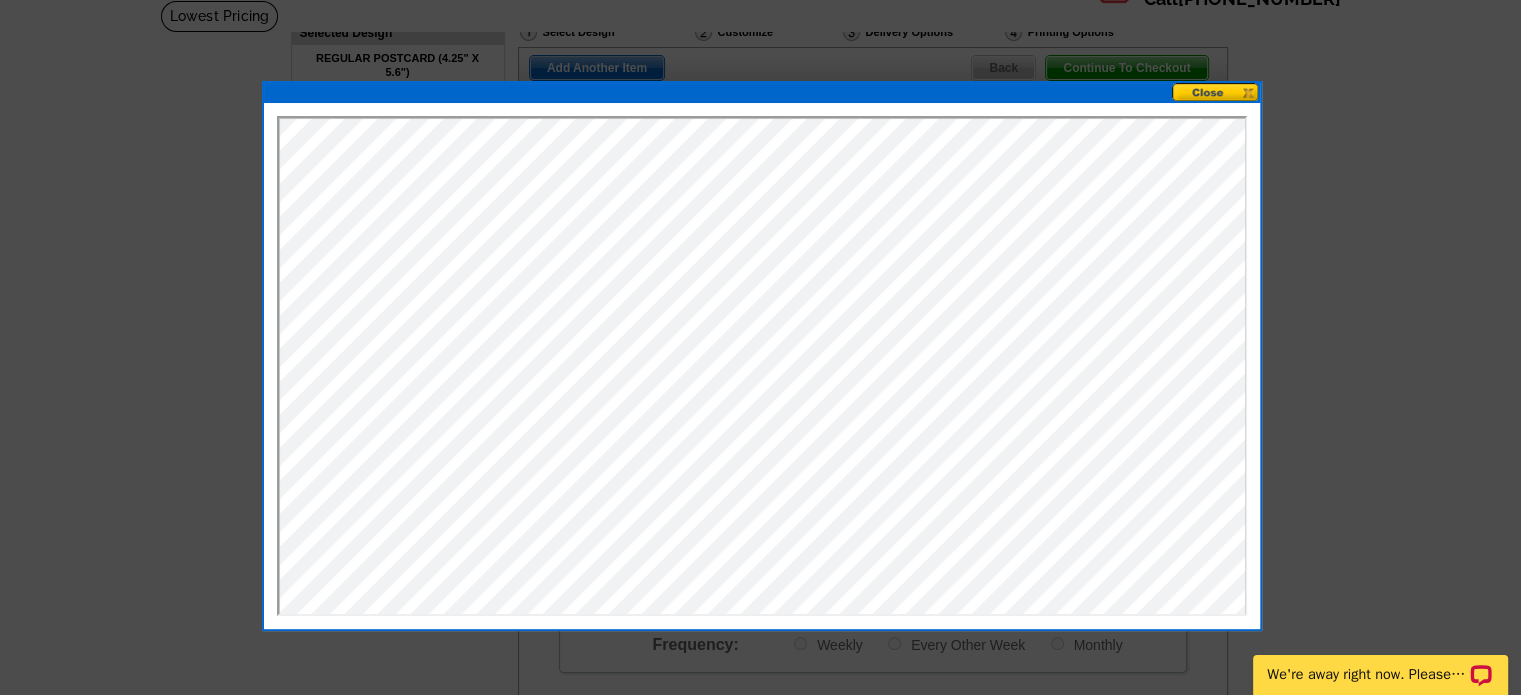 click at bounding box center (1216, 92) 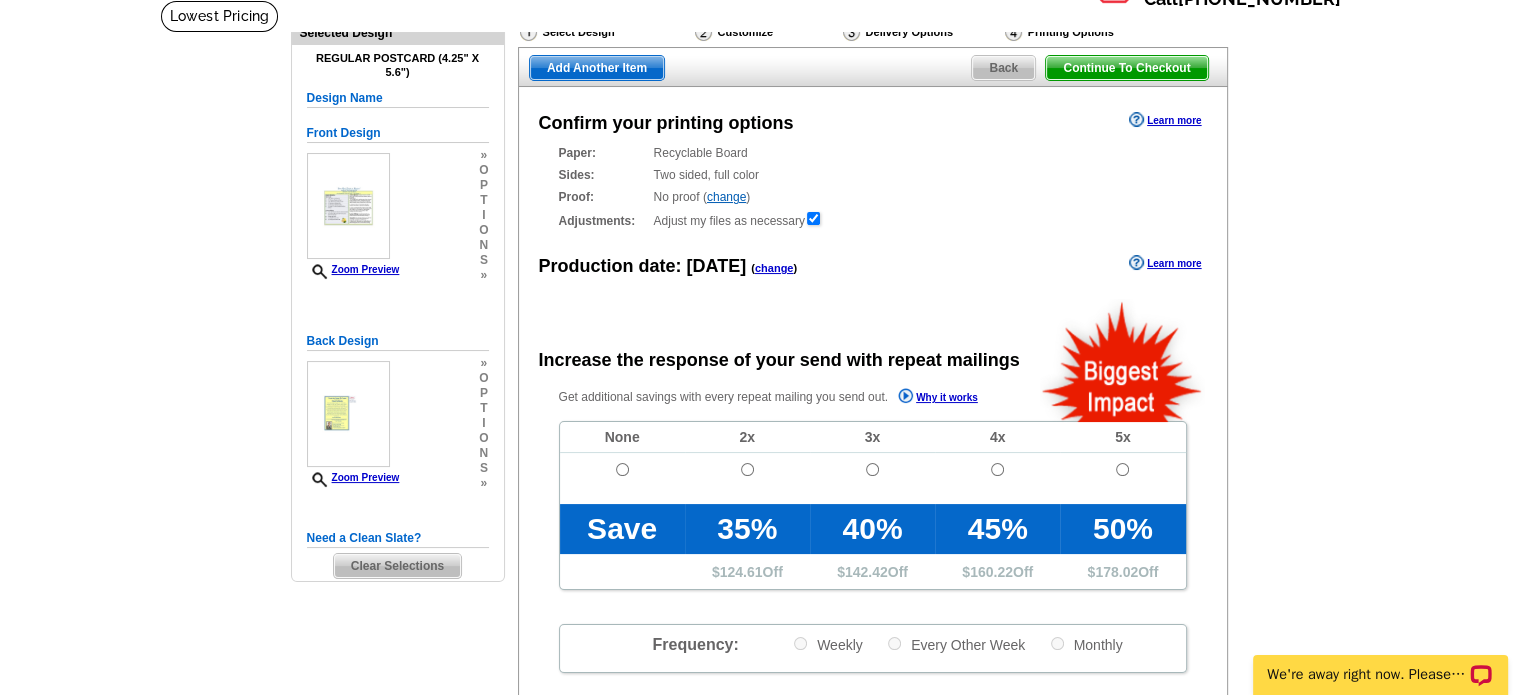 click on "Learn more" at bounding box center (1165, 263) 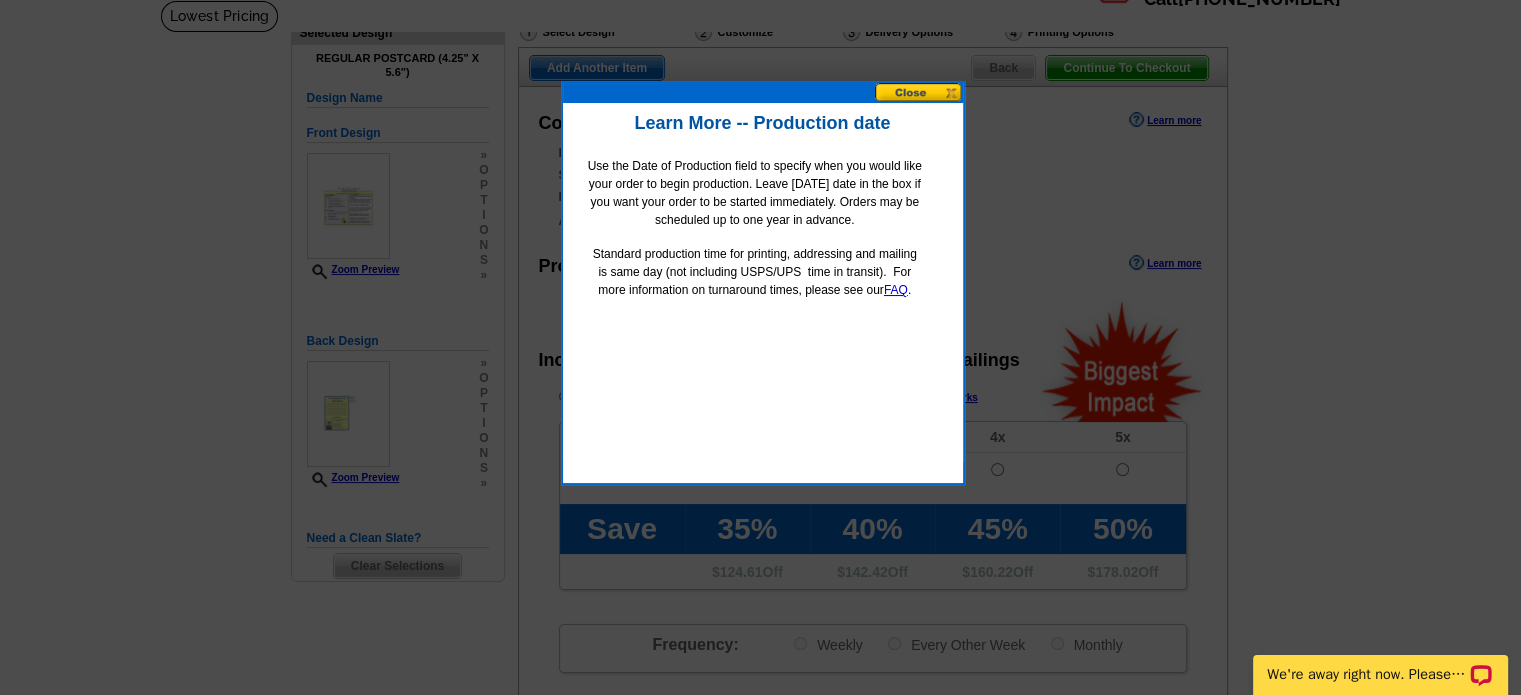 click at bounding box center (919, 92) 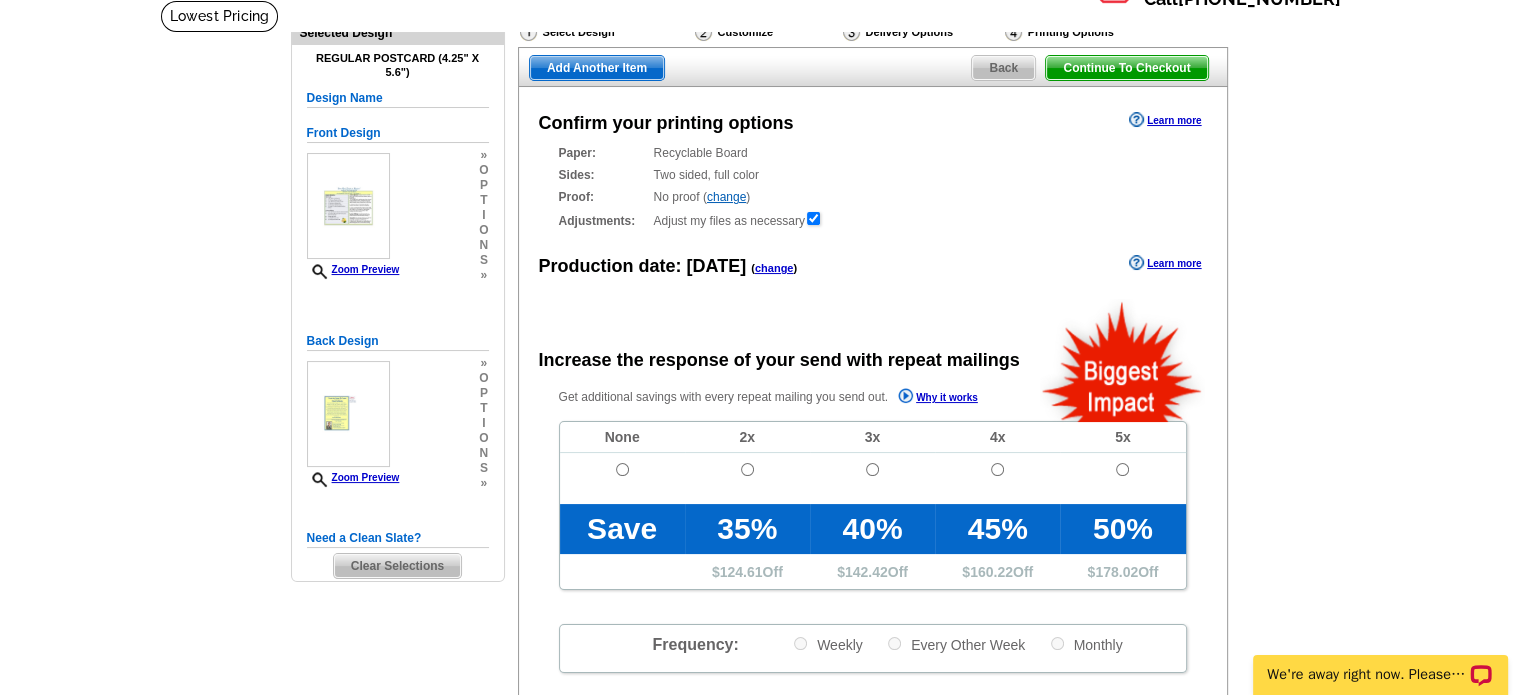 click on "change" at bounding box center [774, 268] 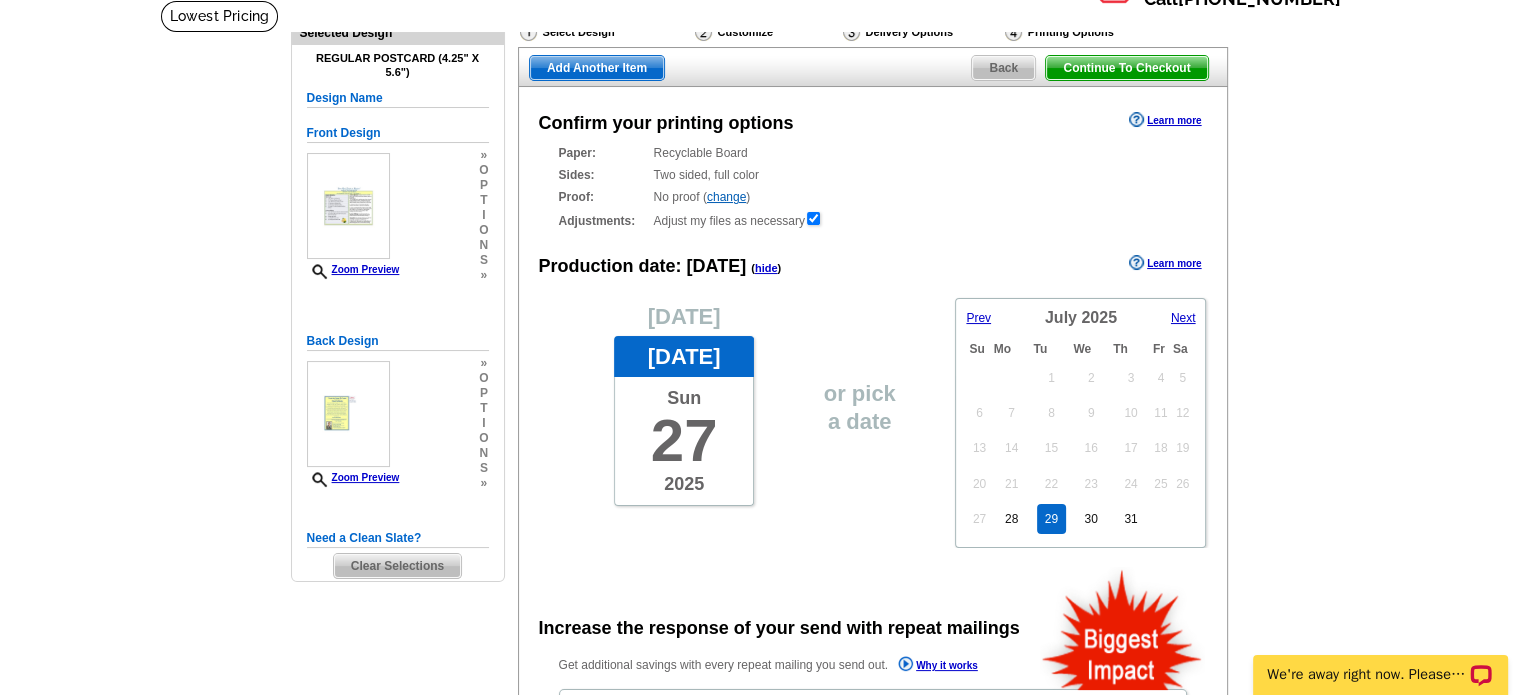 click on "29" at bounding box center [1051, 519] 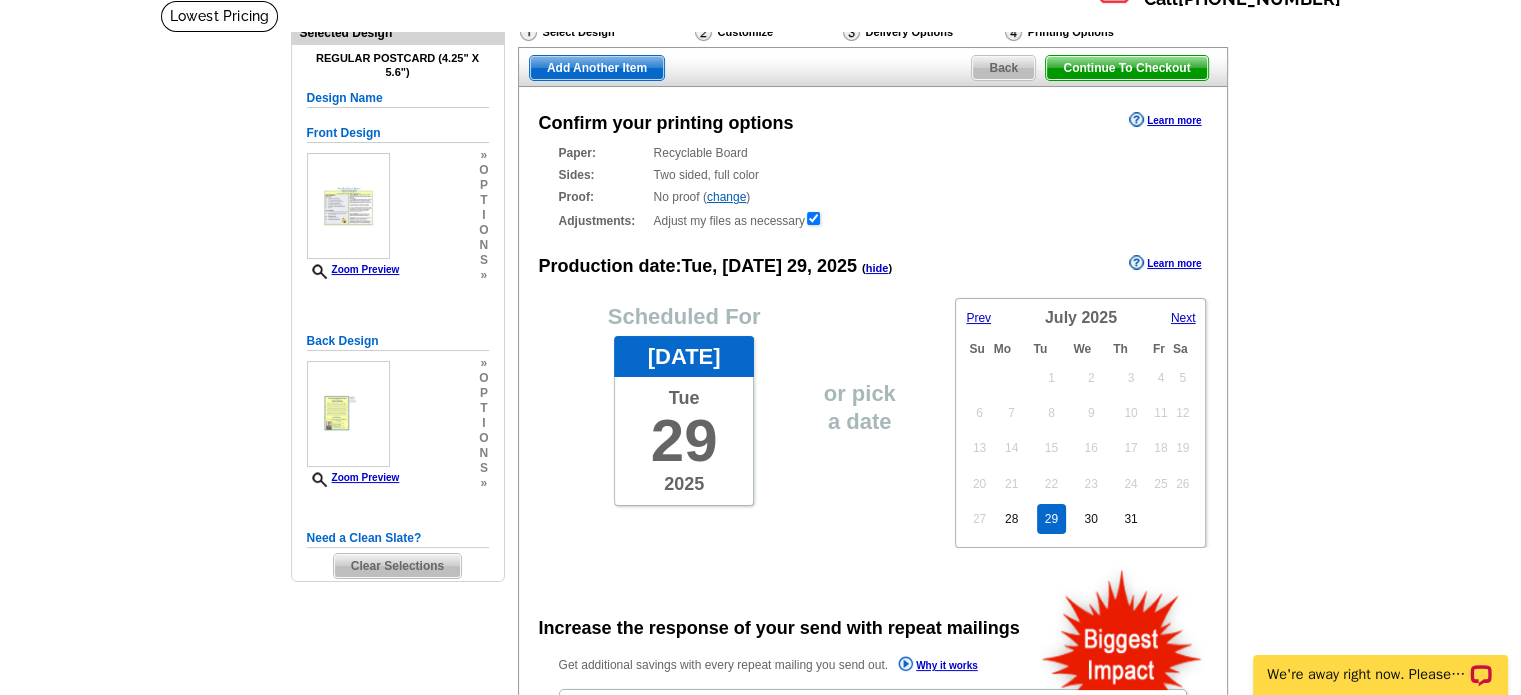 click on "Confirm your printing options
Learn more
Paper:   Recyclable Board
Select a different stock option
Recyclable Board
Sides:  Two sided, full color
Two sided, full color
Proof:
No proof
( change" at bounding box center (873, 649) 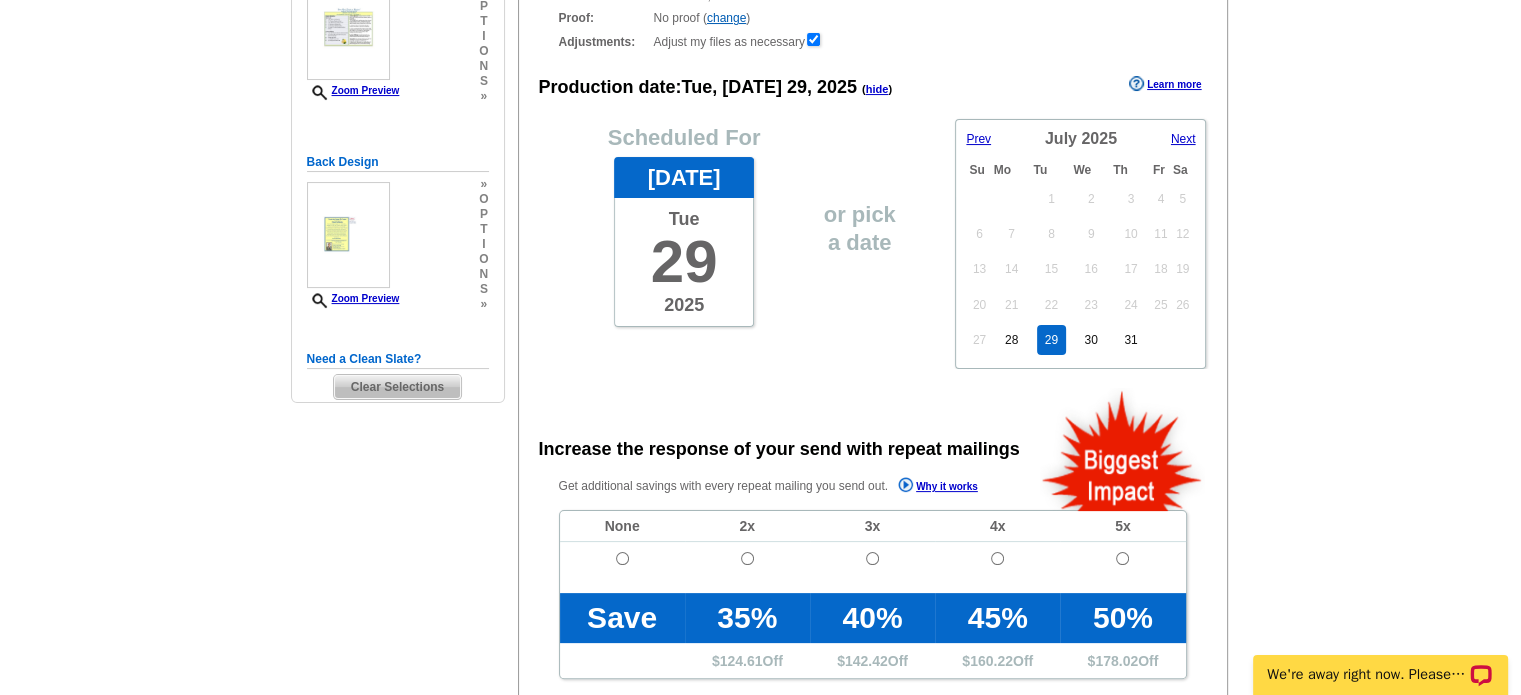 scroll, scrollTop: 466, scrollLeft: 0, axis: vertical 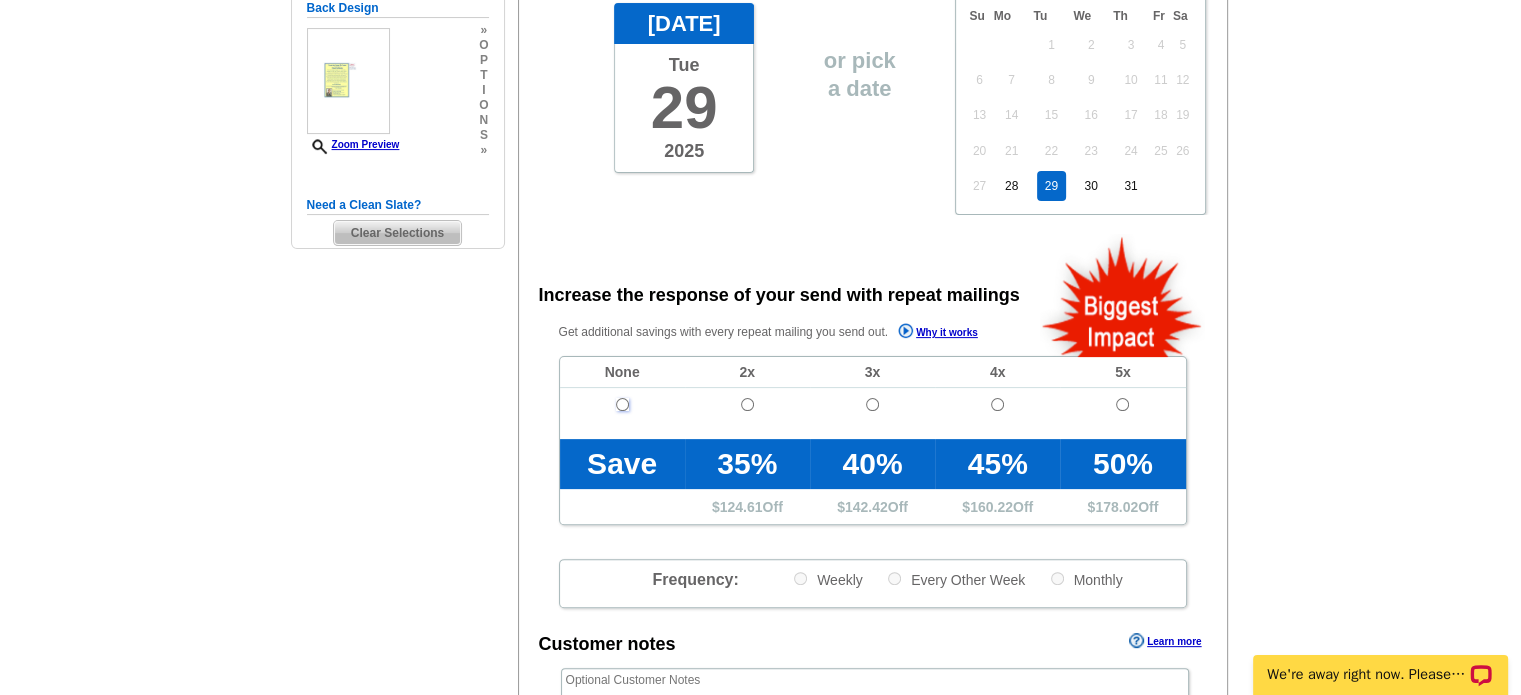 click at bounding box center (622, 404) 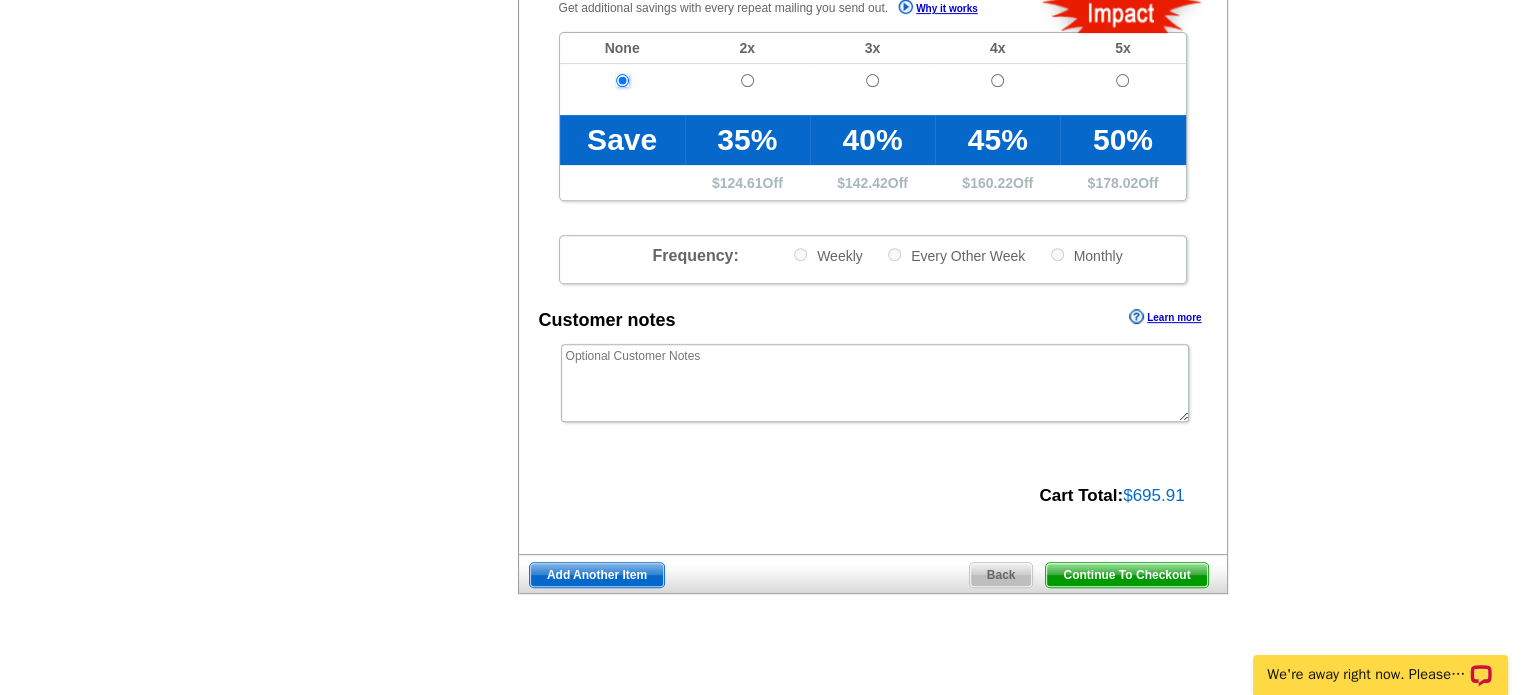 scroll, scrollTop: 900, scrollLeft: 0, axis: vertical 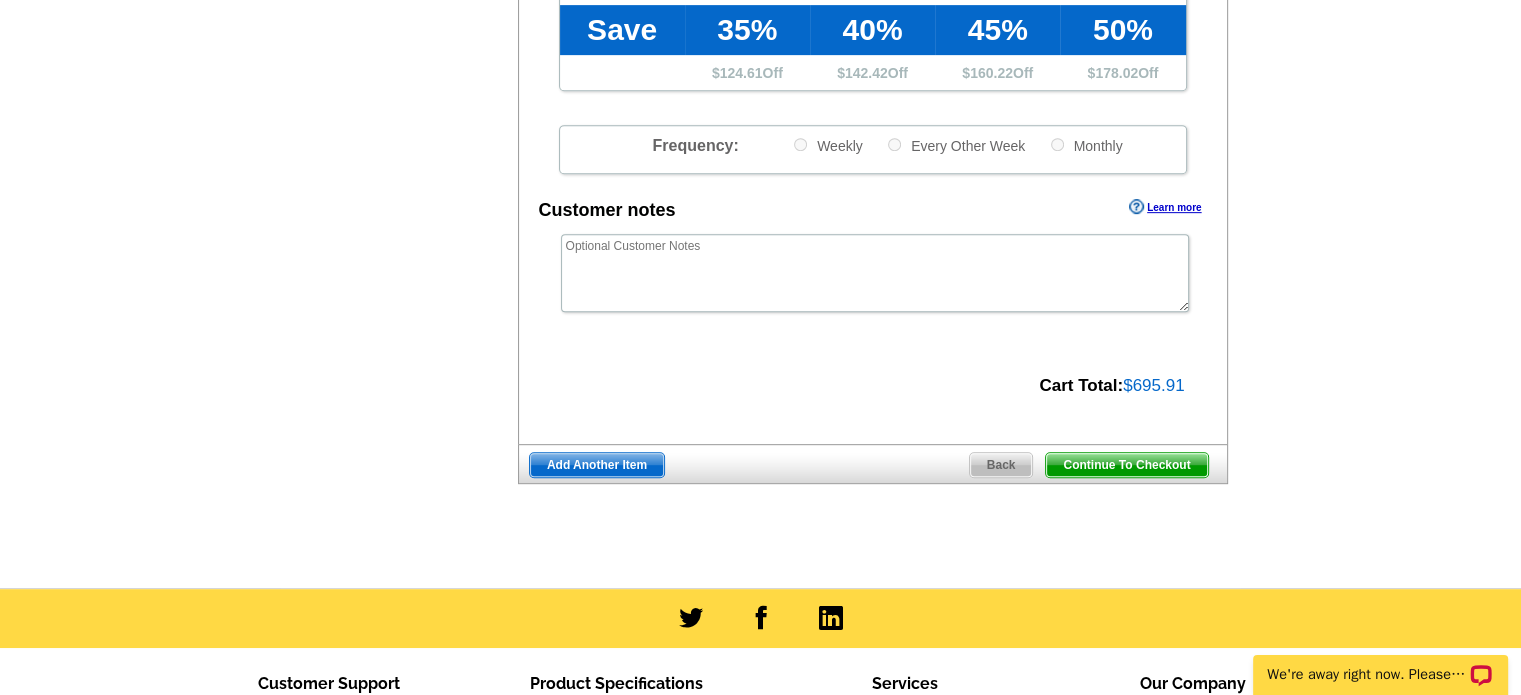 click on "Continue To Checkout" at bounding box center (1126, 465) 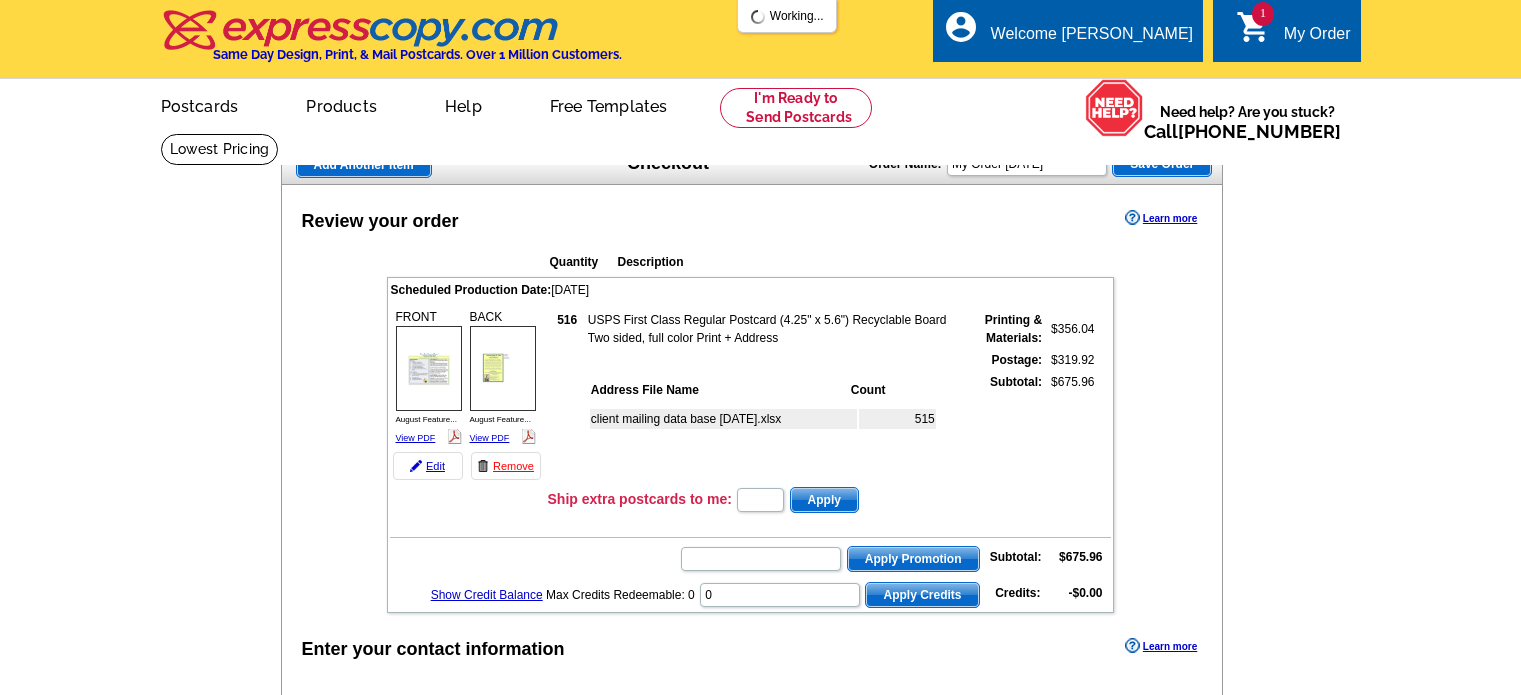 scroll, scrollTop: 0, scrollLeft: 0, axis: both 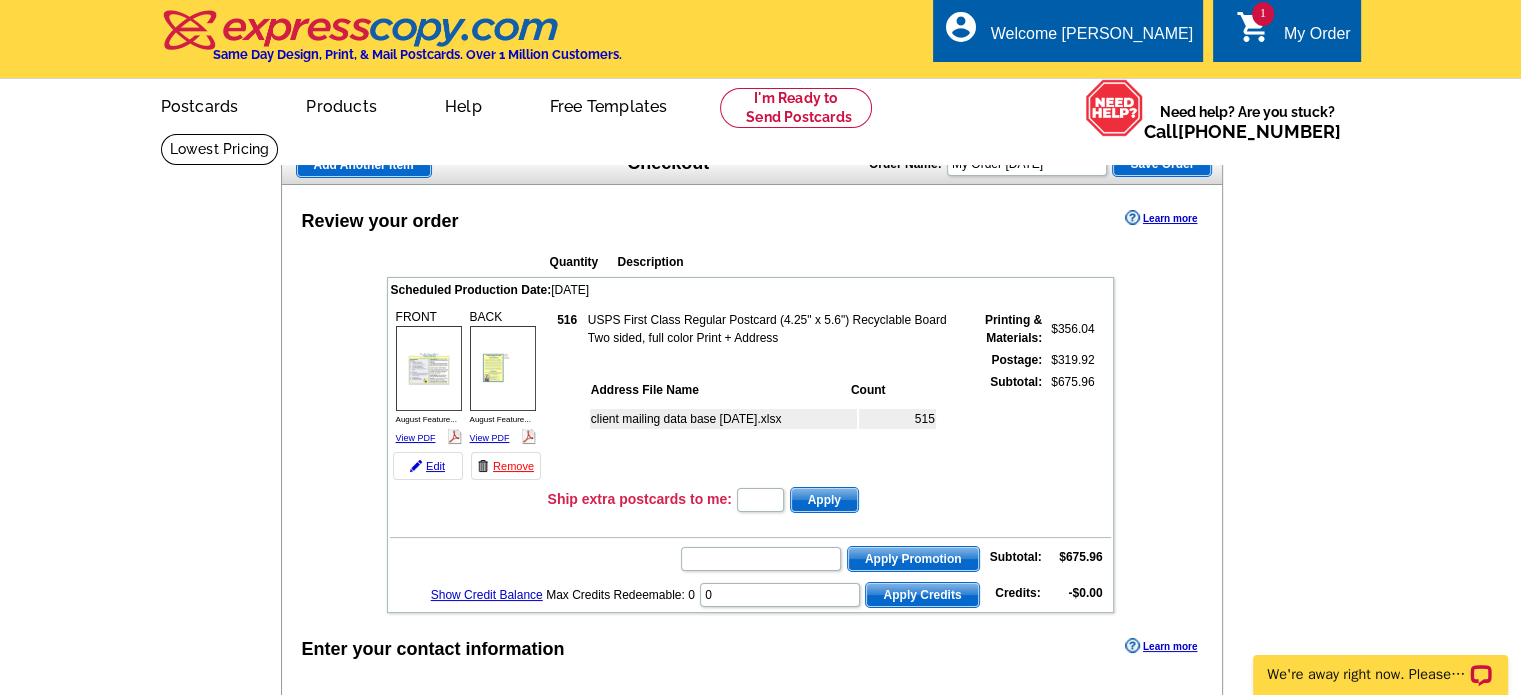 click at bounding box center [760, 1895] 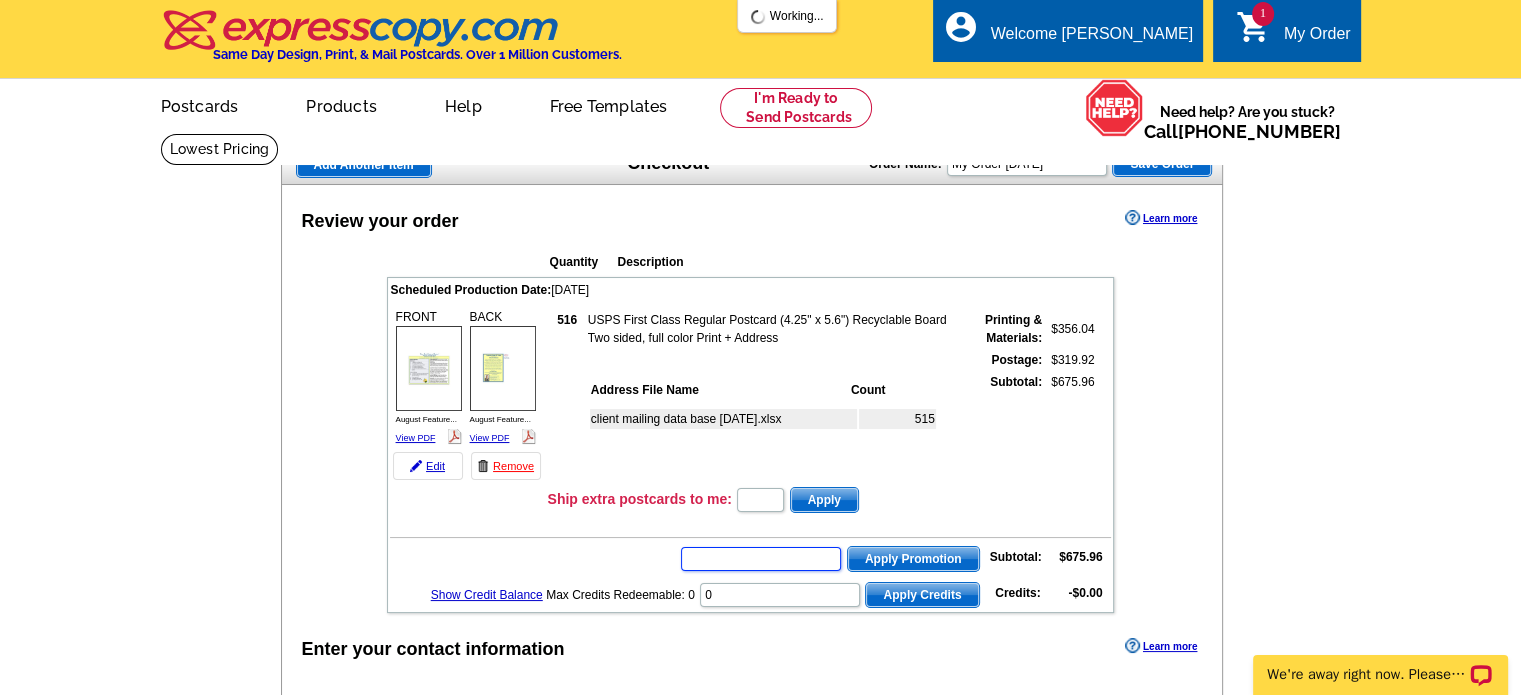 scroll, scrollTop: 0, scrollLeft: 0, axis: both 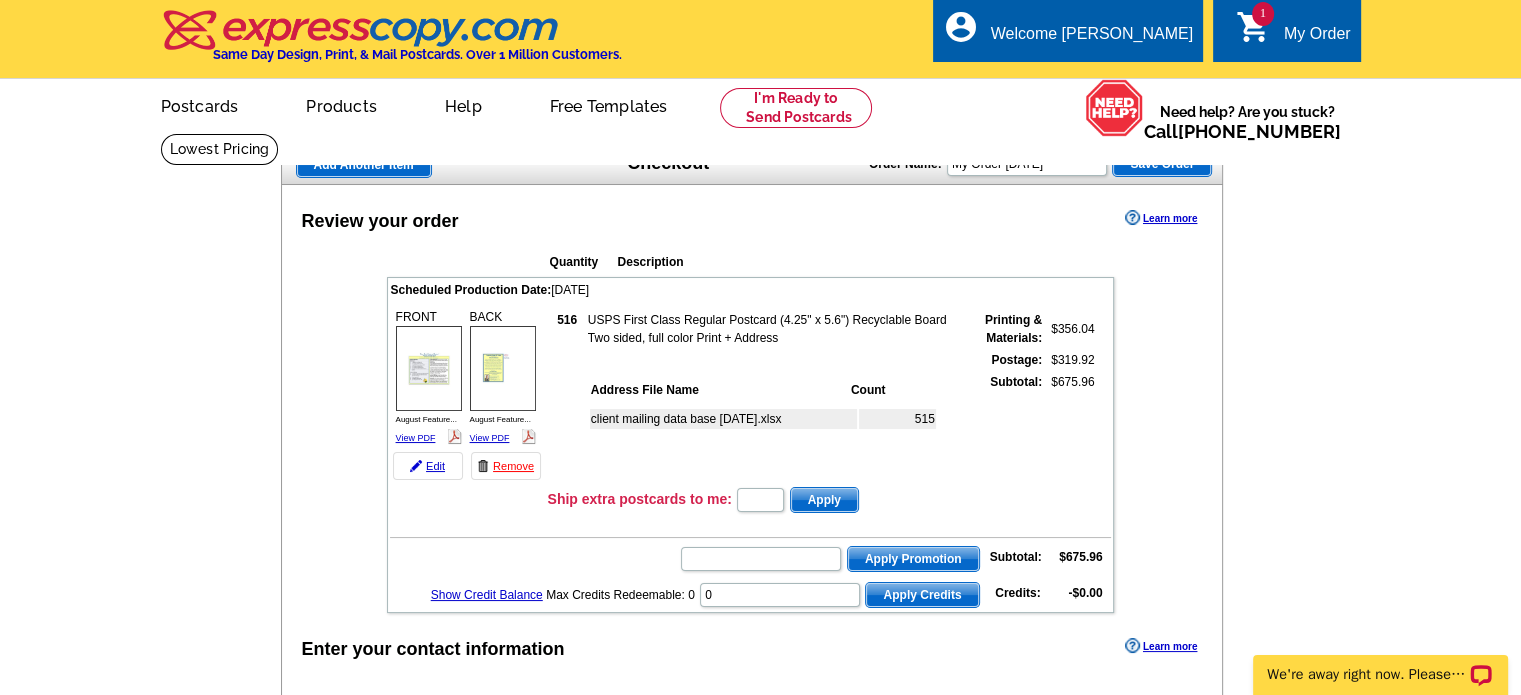 click at bounding box center [760, 1895] 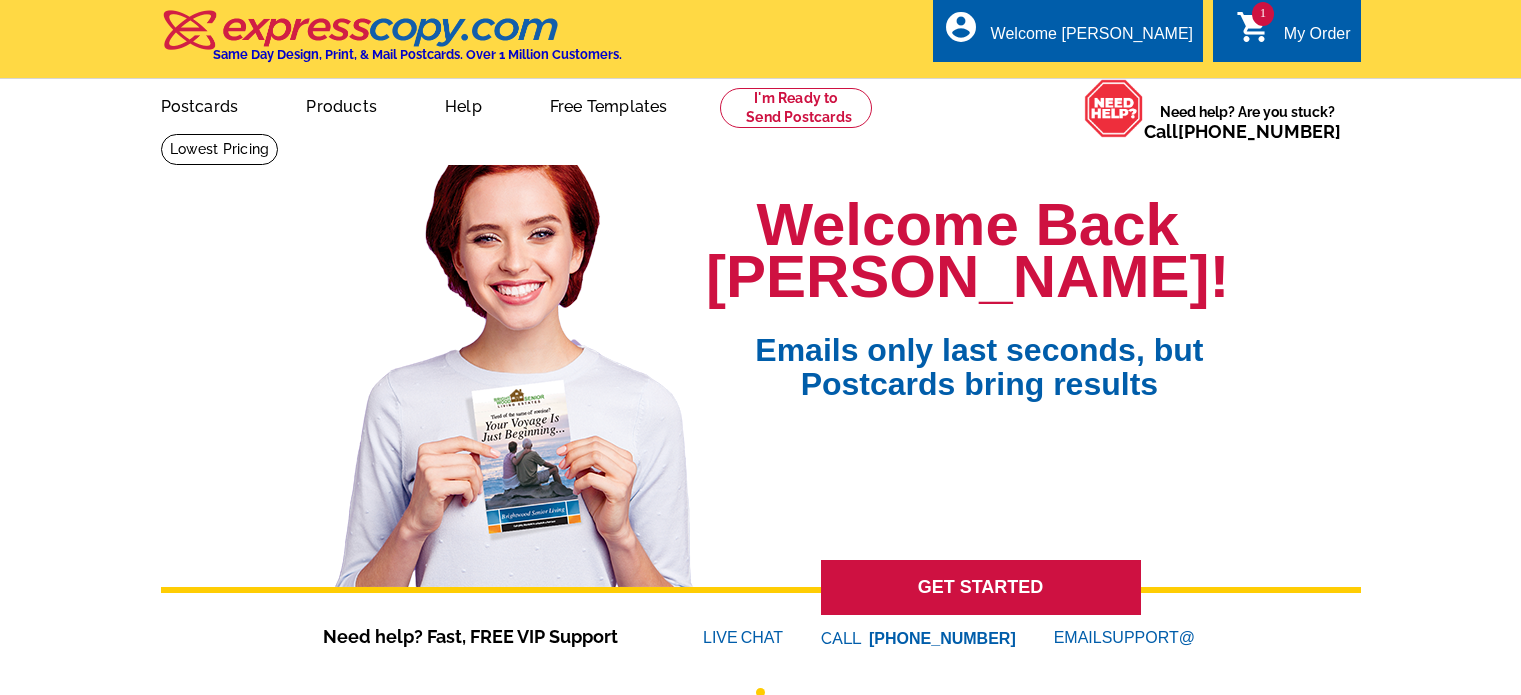 scroll, scrollTop: 0, scrollLeft: 0, axis: both 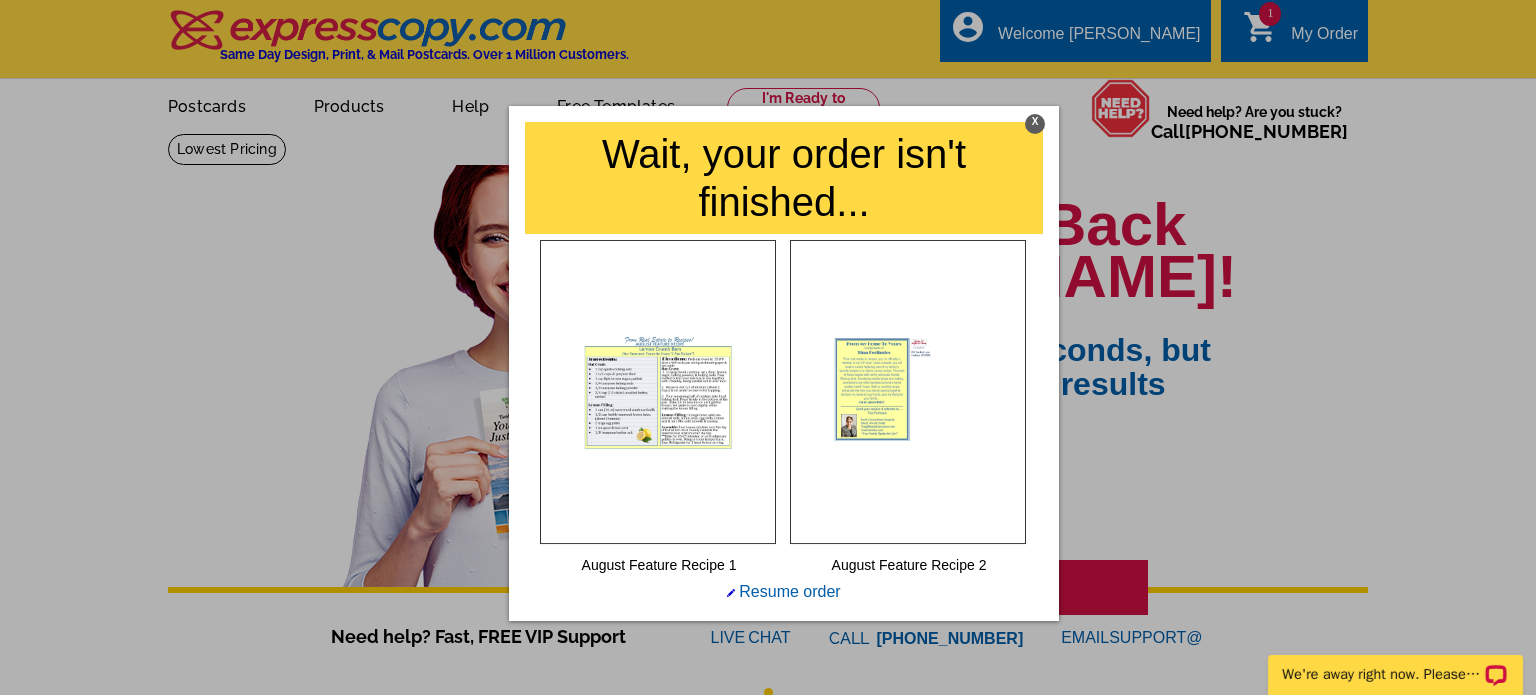 click on "X" at bounding box center (1035, 124) 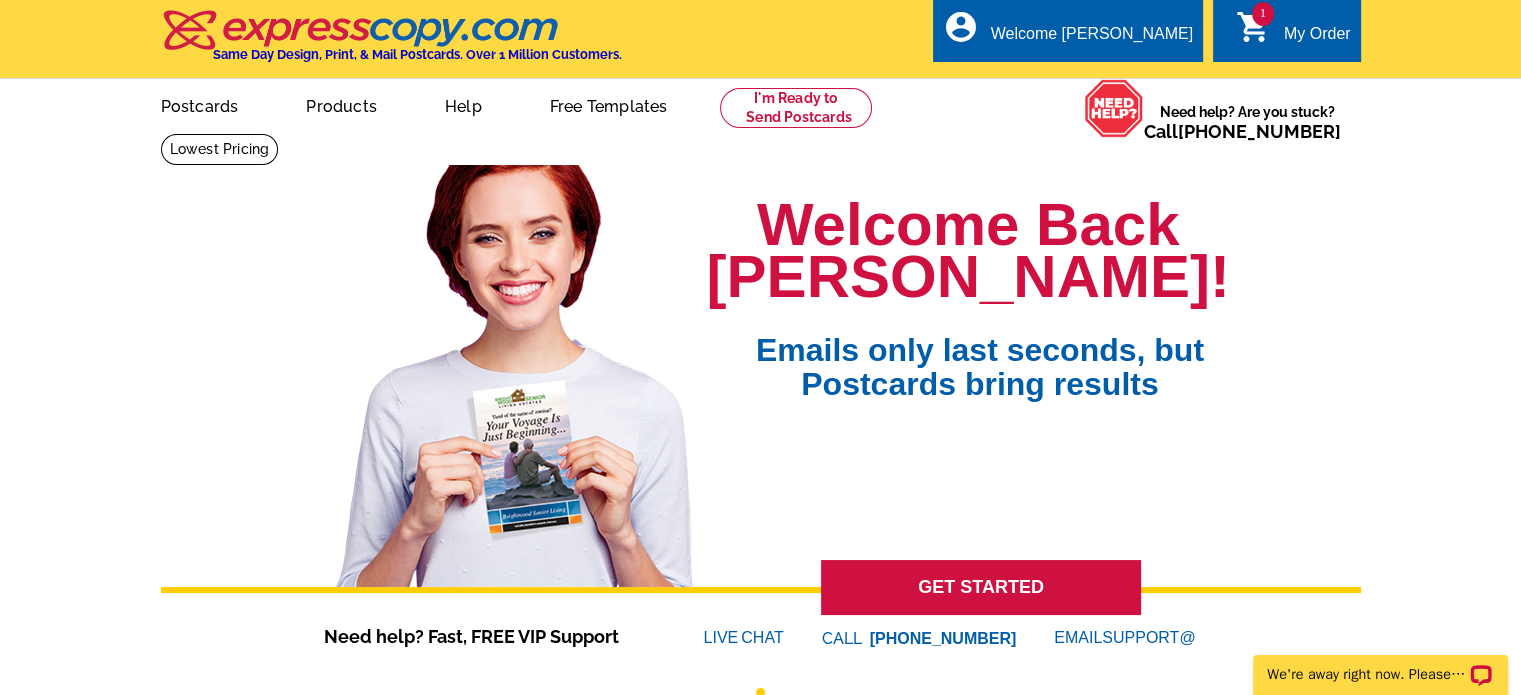 click on "My Order" at bounding box center [1317, 39] 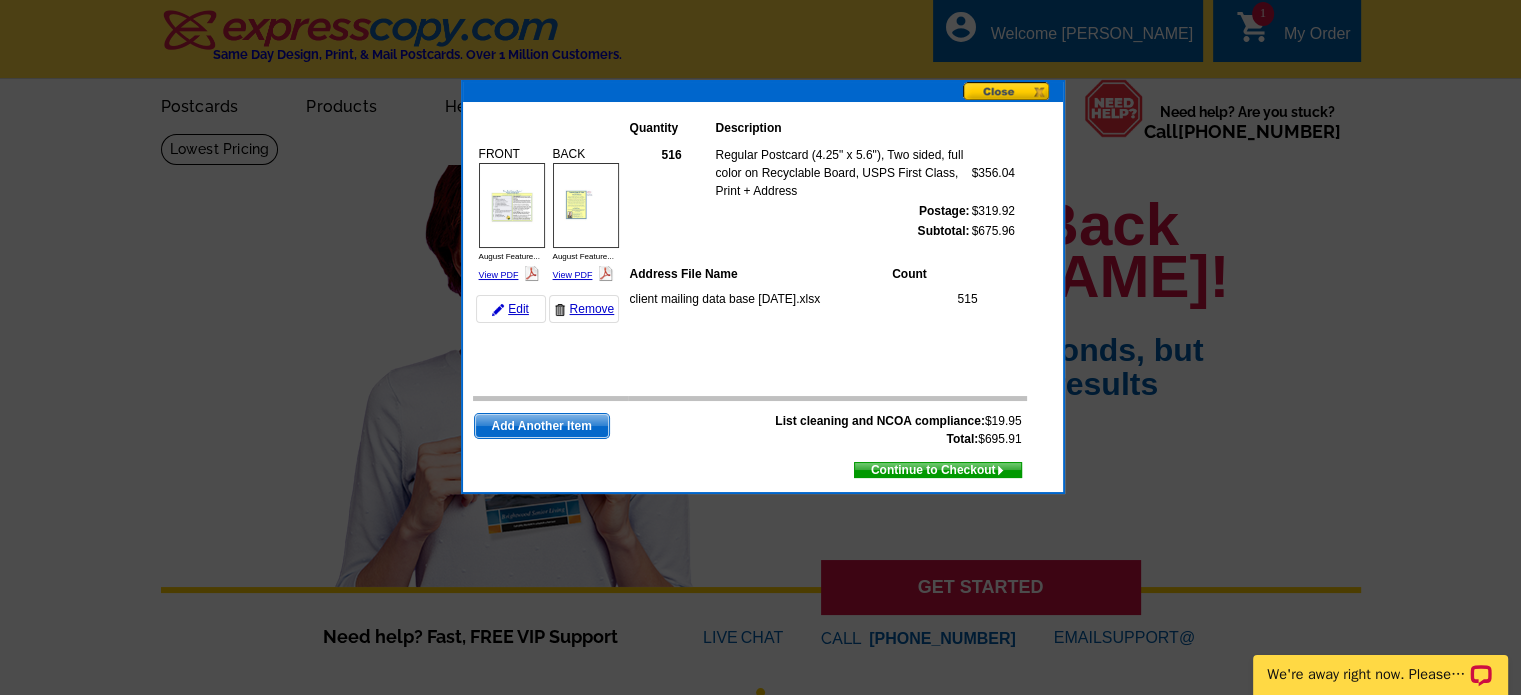 click on "Continue to Checkout" at bounding box center (938, 470) 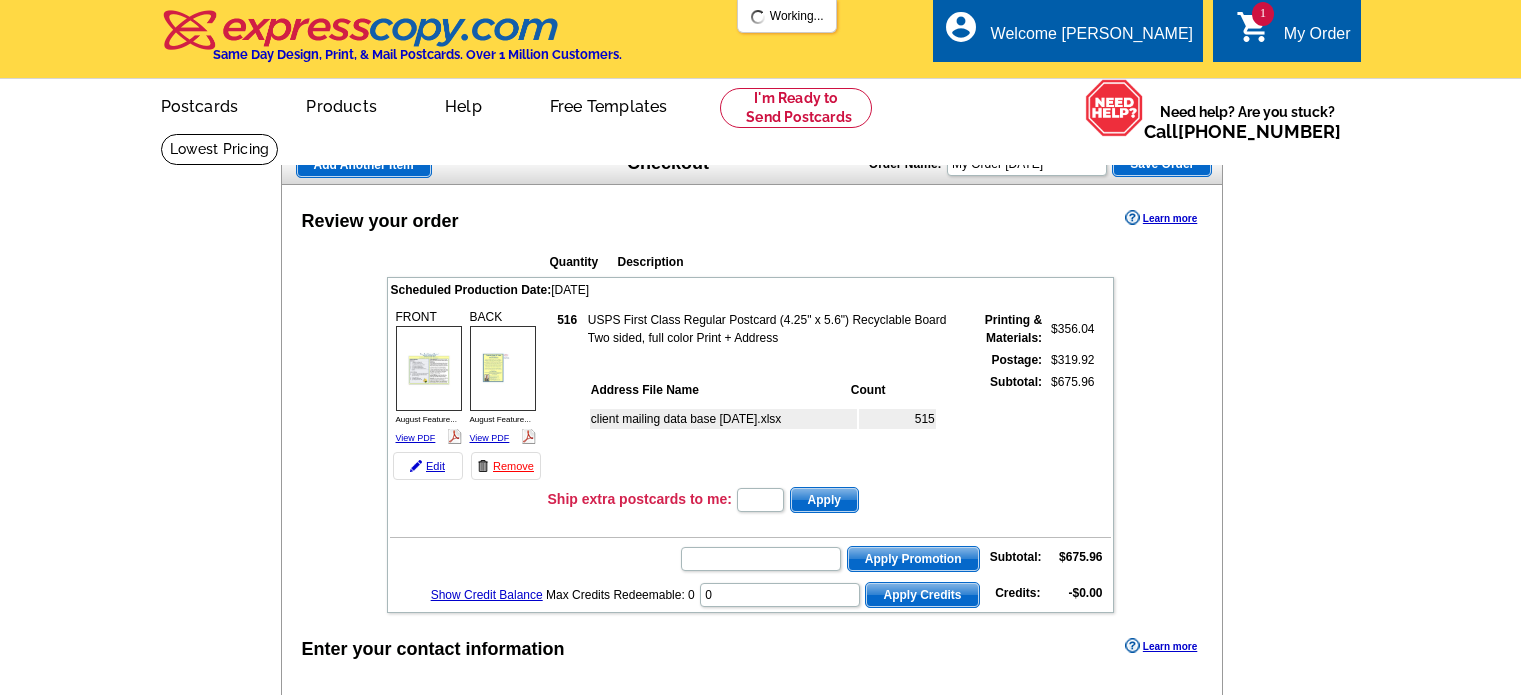 scroll, scrollTop: 0, scrollLeft: 0, axis: both 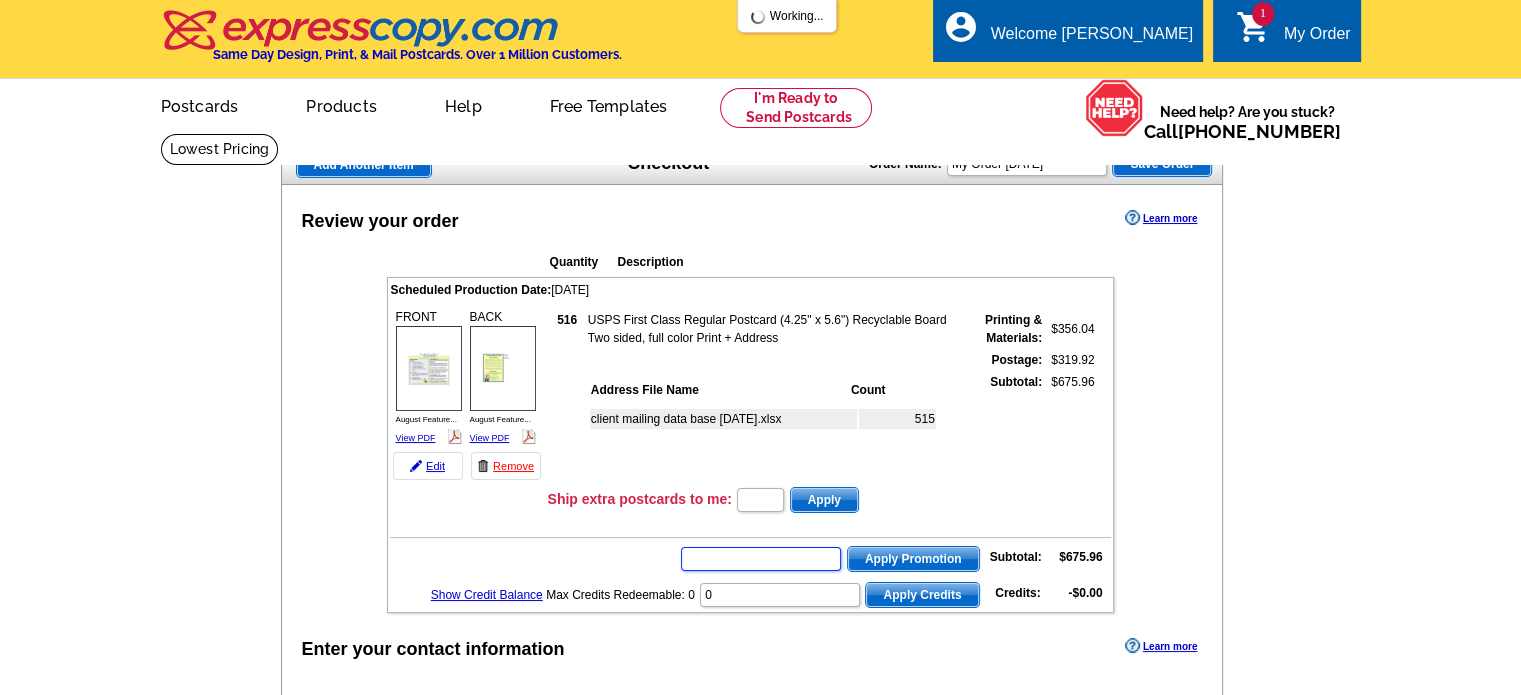 click at bounding box center [761, 559] 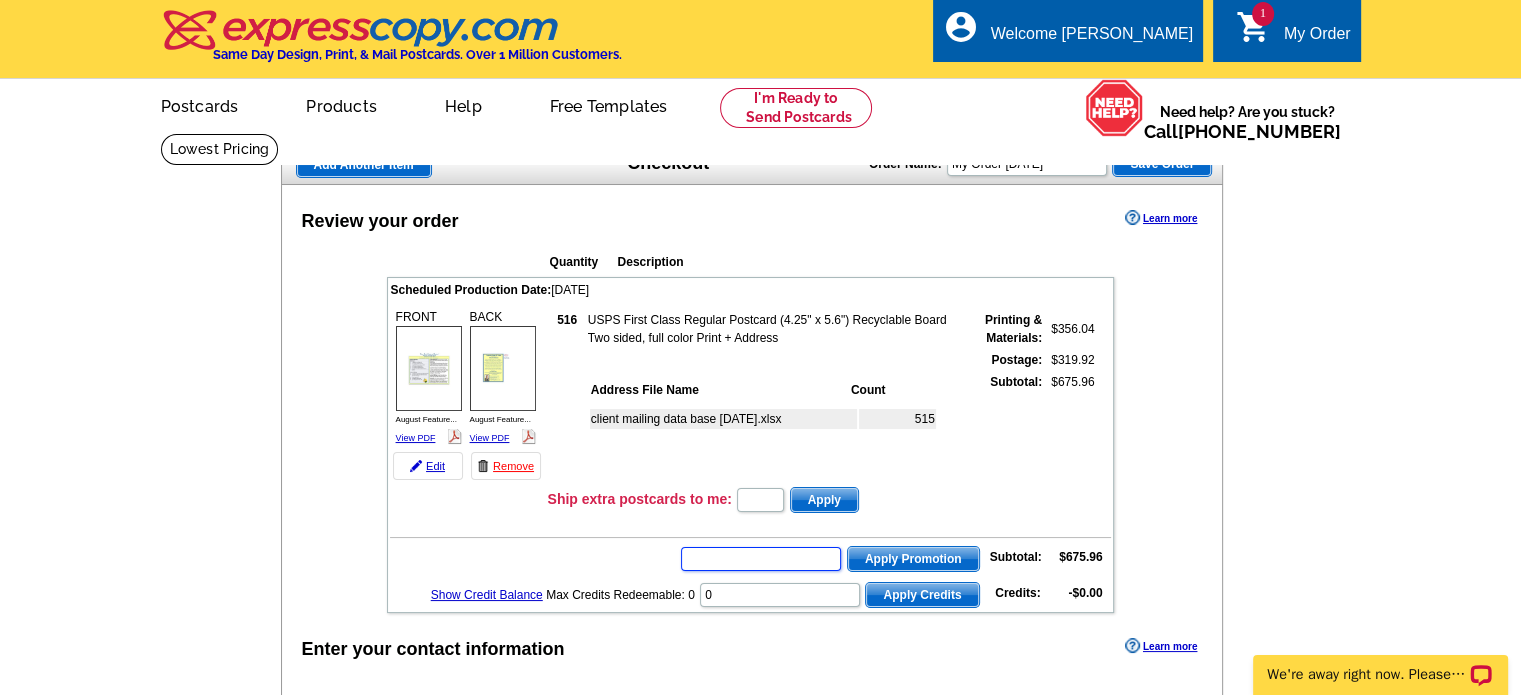 scroll, scrollTop: 0, scrollLeft: 0, axis: both 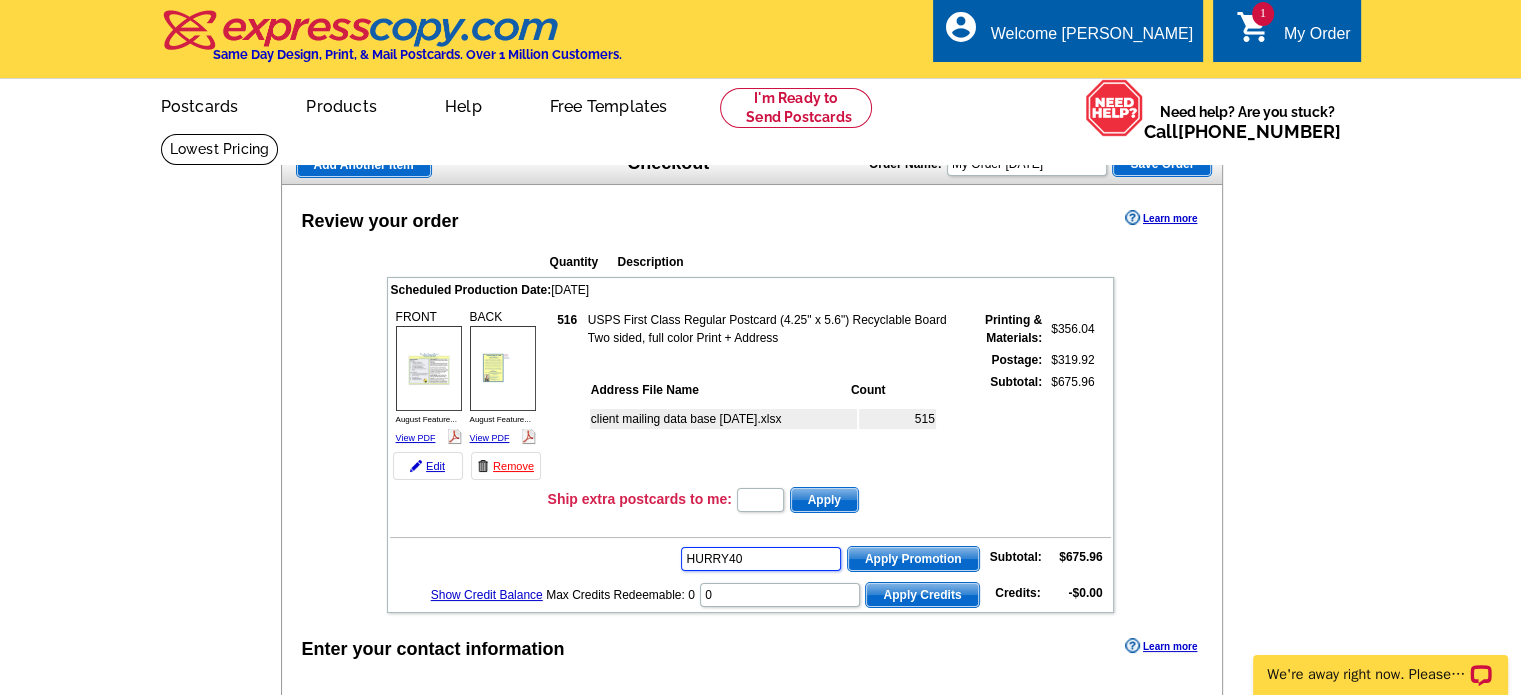 type on "HURRY40" 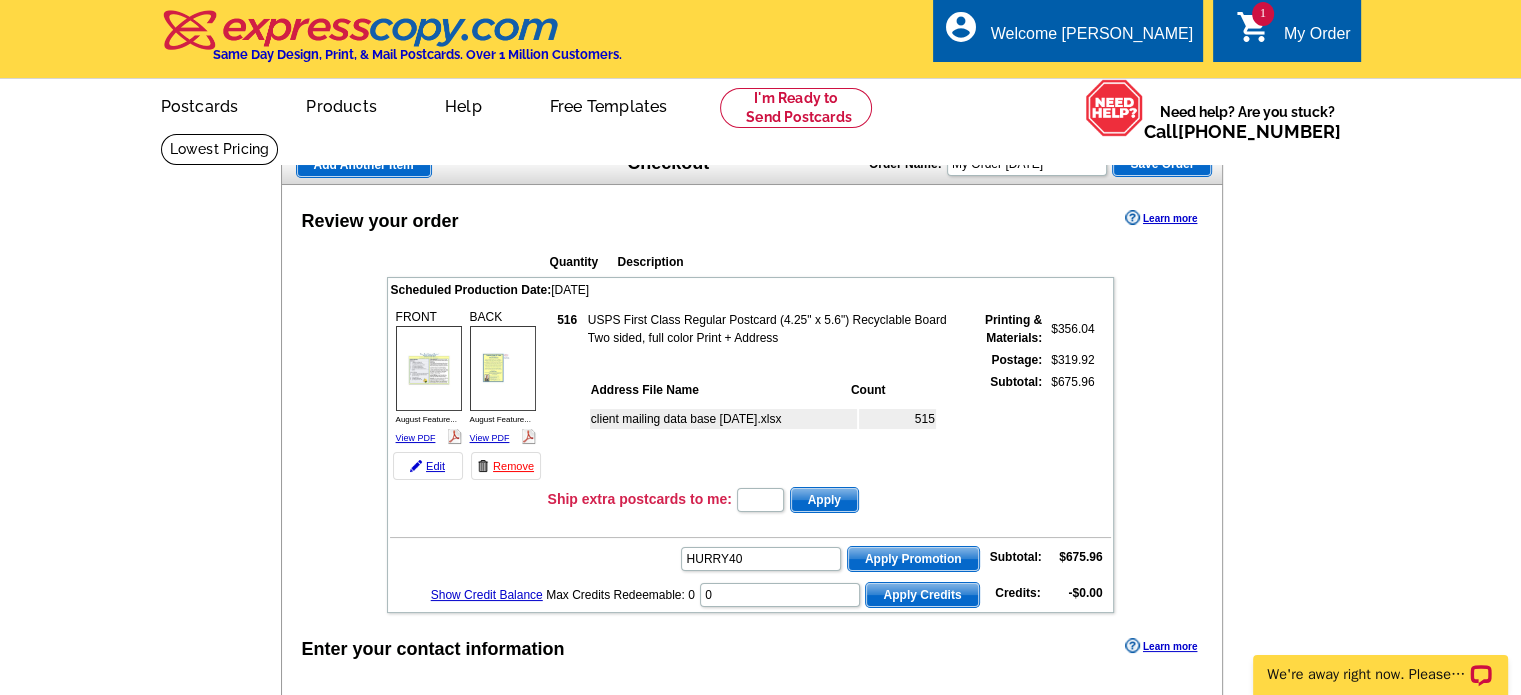 scroll, scrollTop: 0, scrollLeft: 0, axis: both 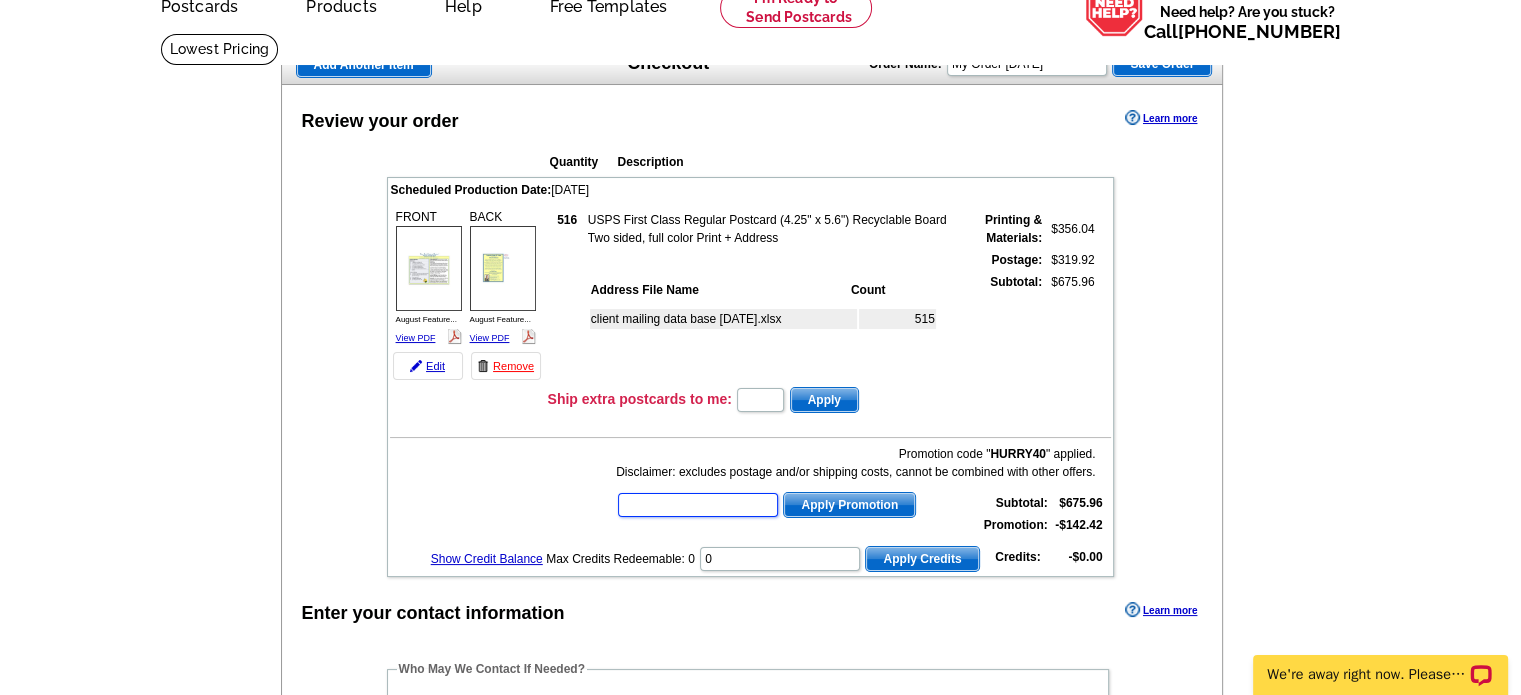 click at bounding box center (698, 505) 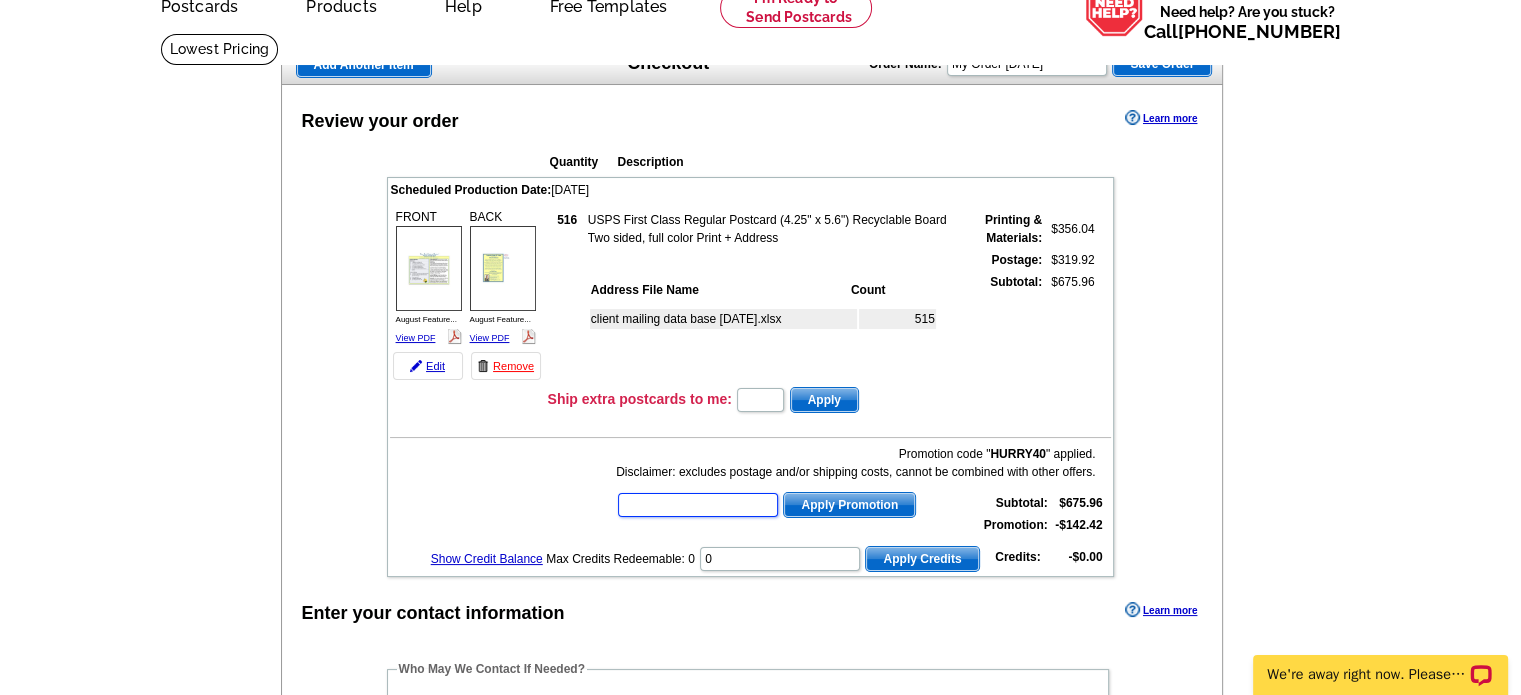 paste on "PMUSA50" 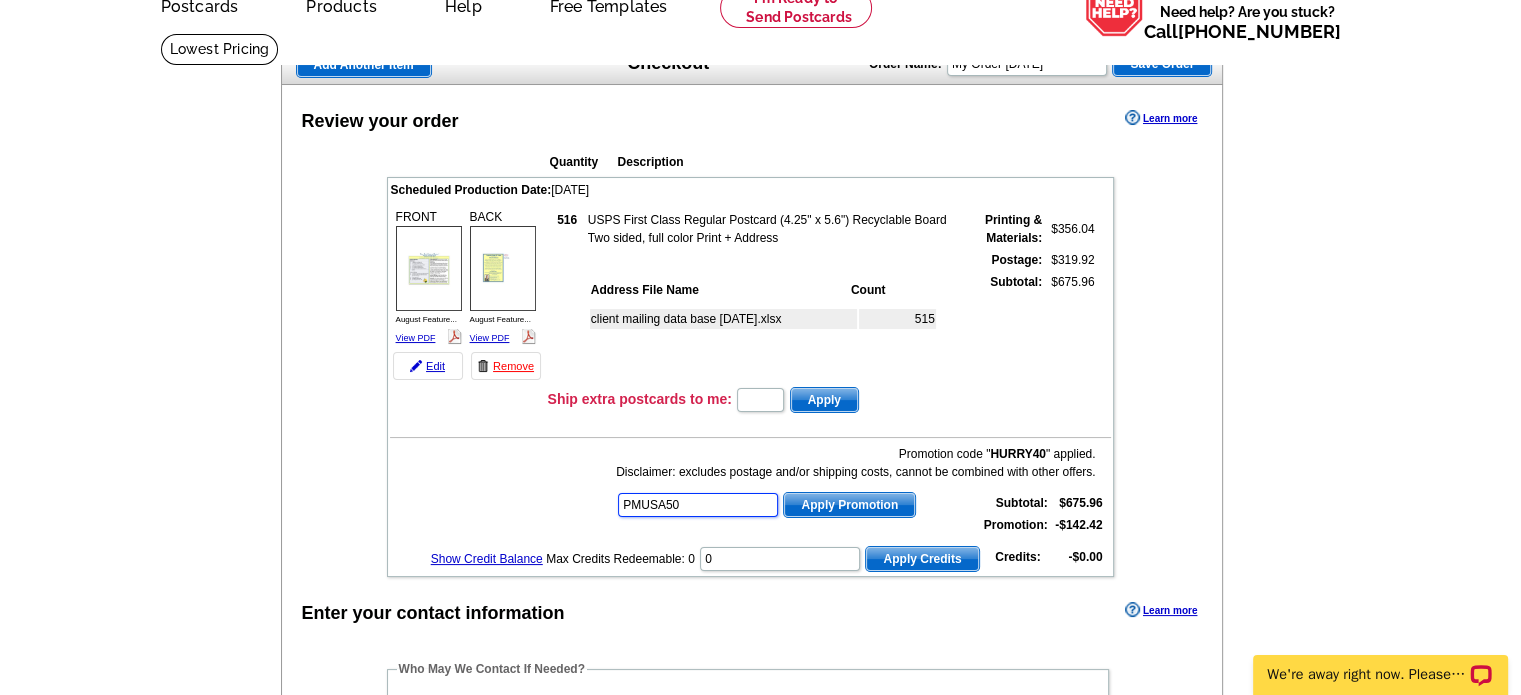 type on "PMUSA50" 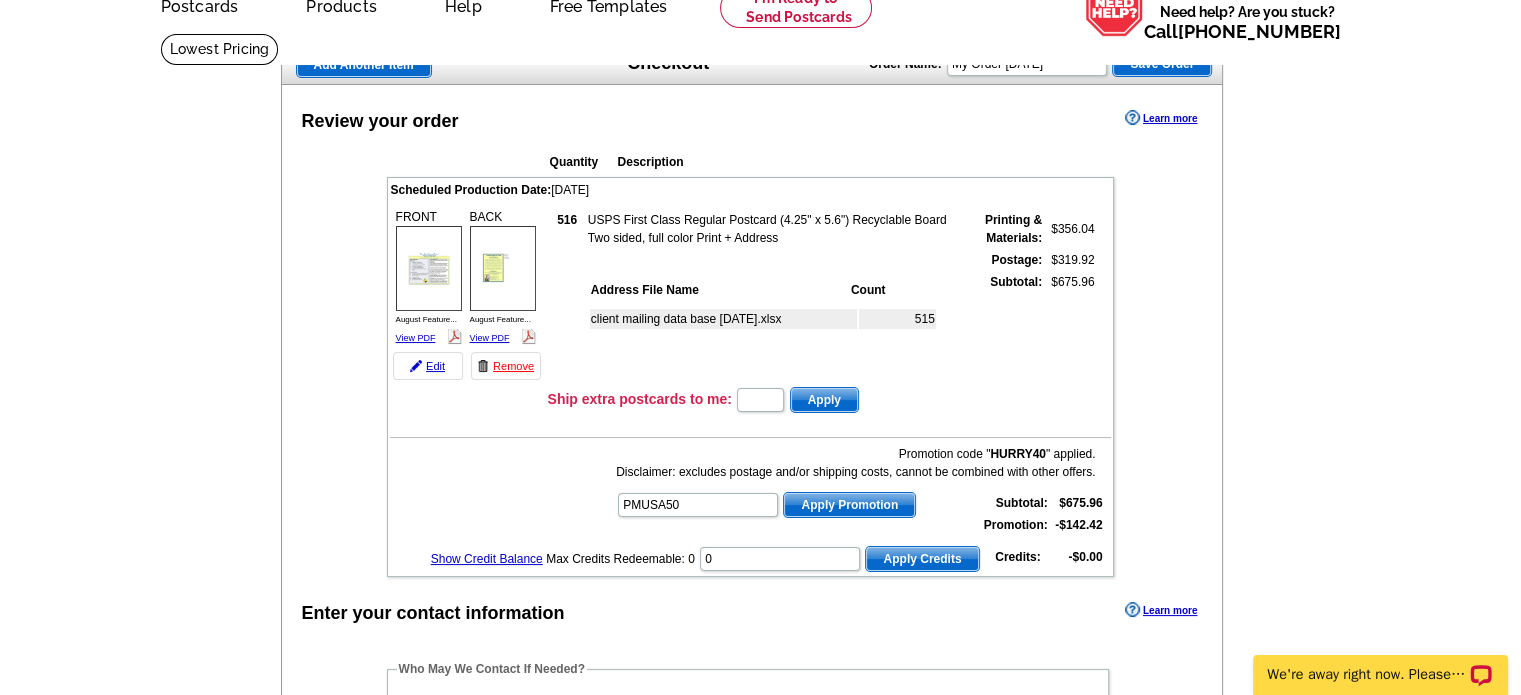 click on "Apply Promotion" at bounding box center [849, 505] 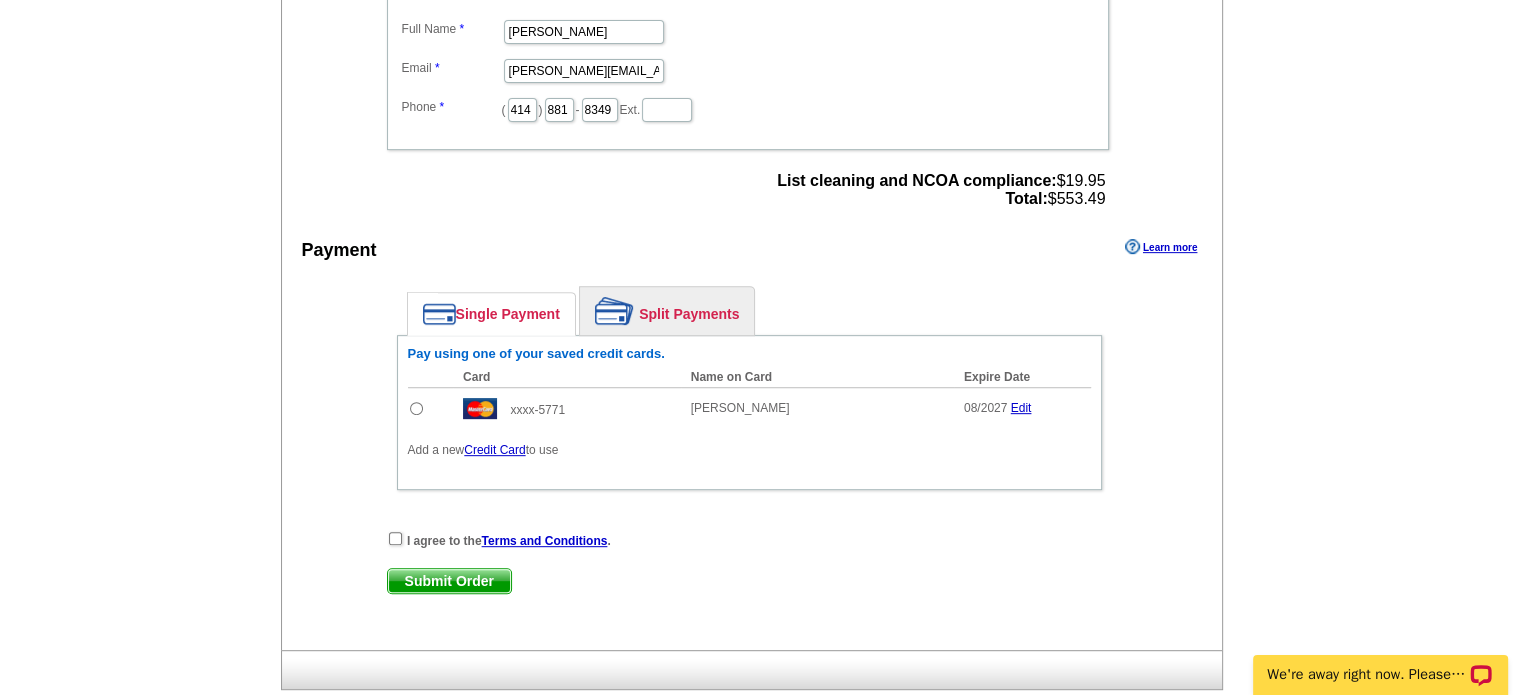 scroll, scrollTop: 833, scrollLeft: 0, axis: vertical 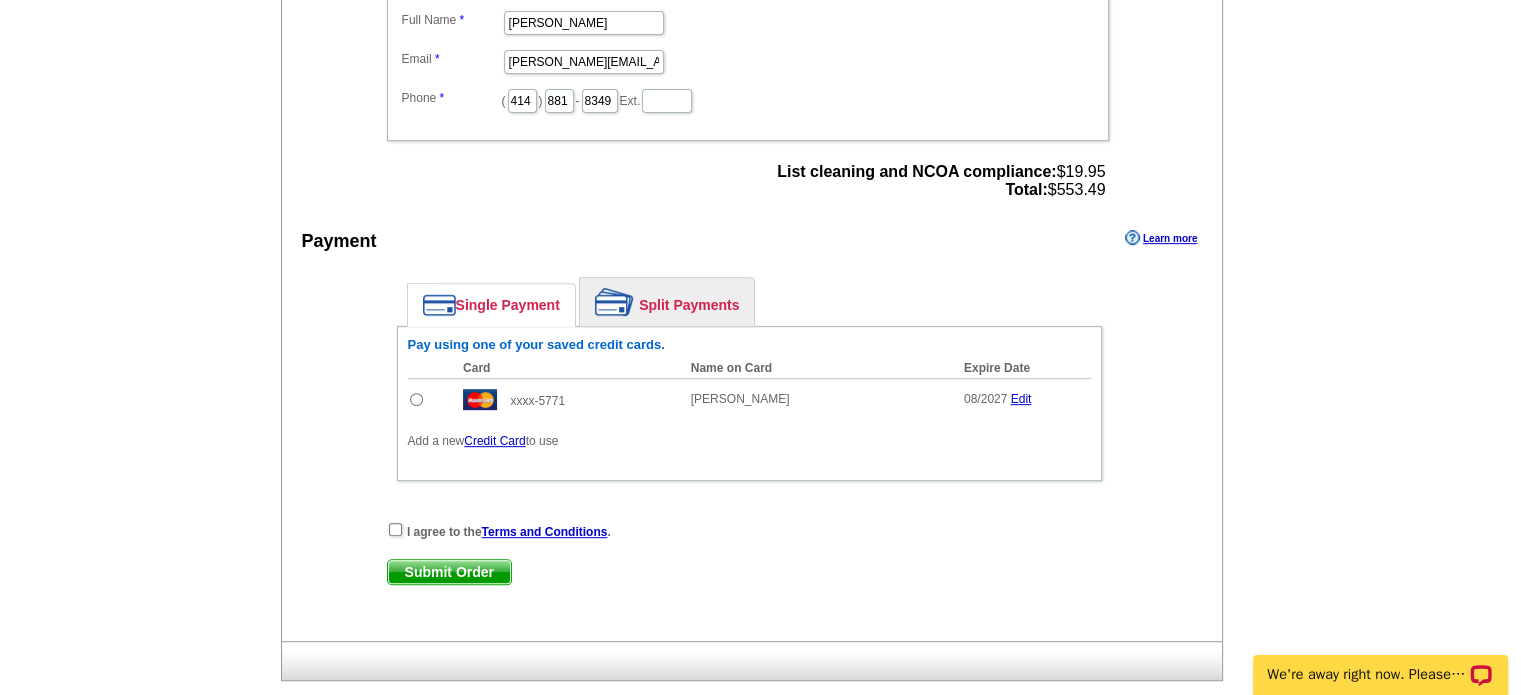 click at bounding box center [416, 399] 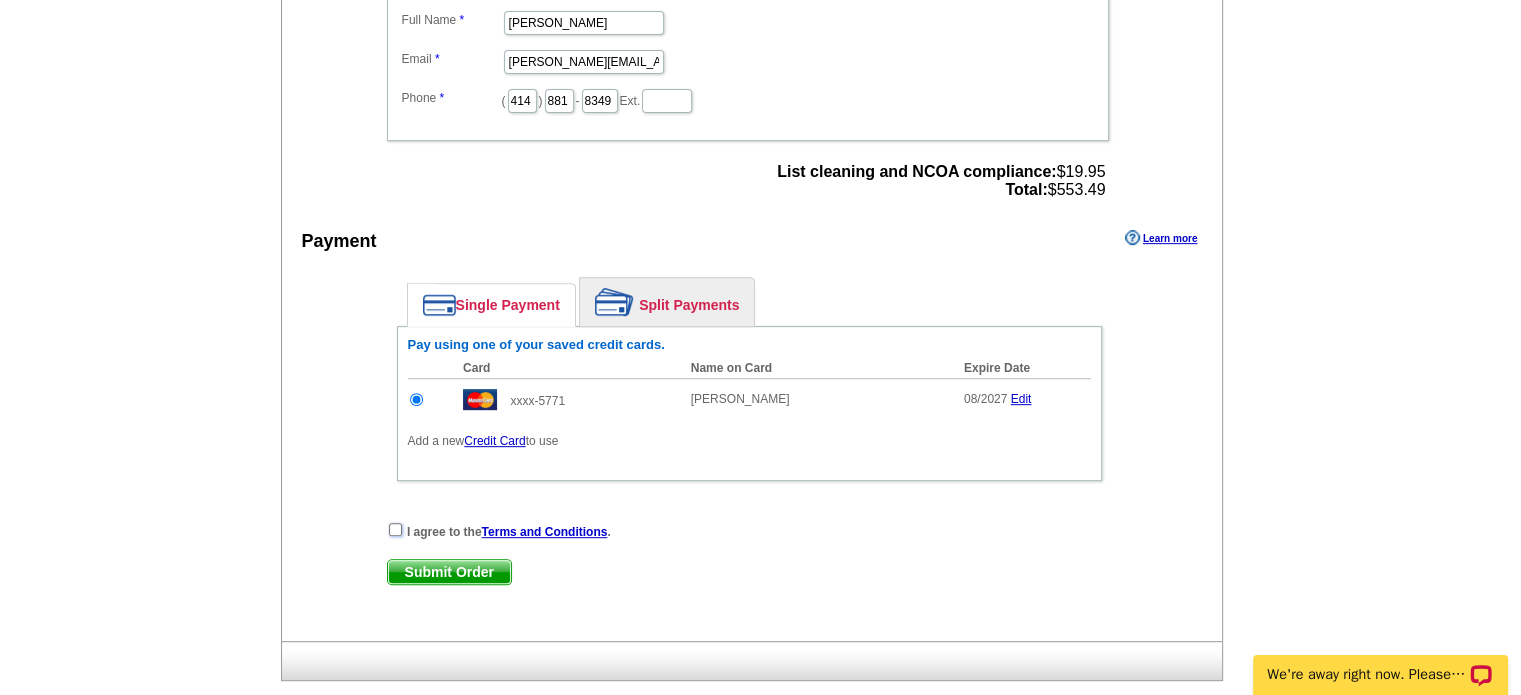 click at bounding box center [395, 529] 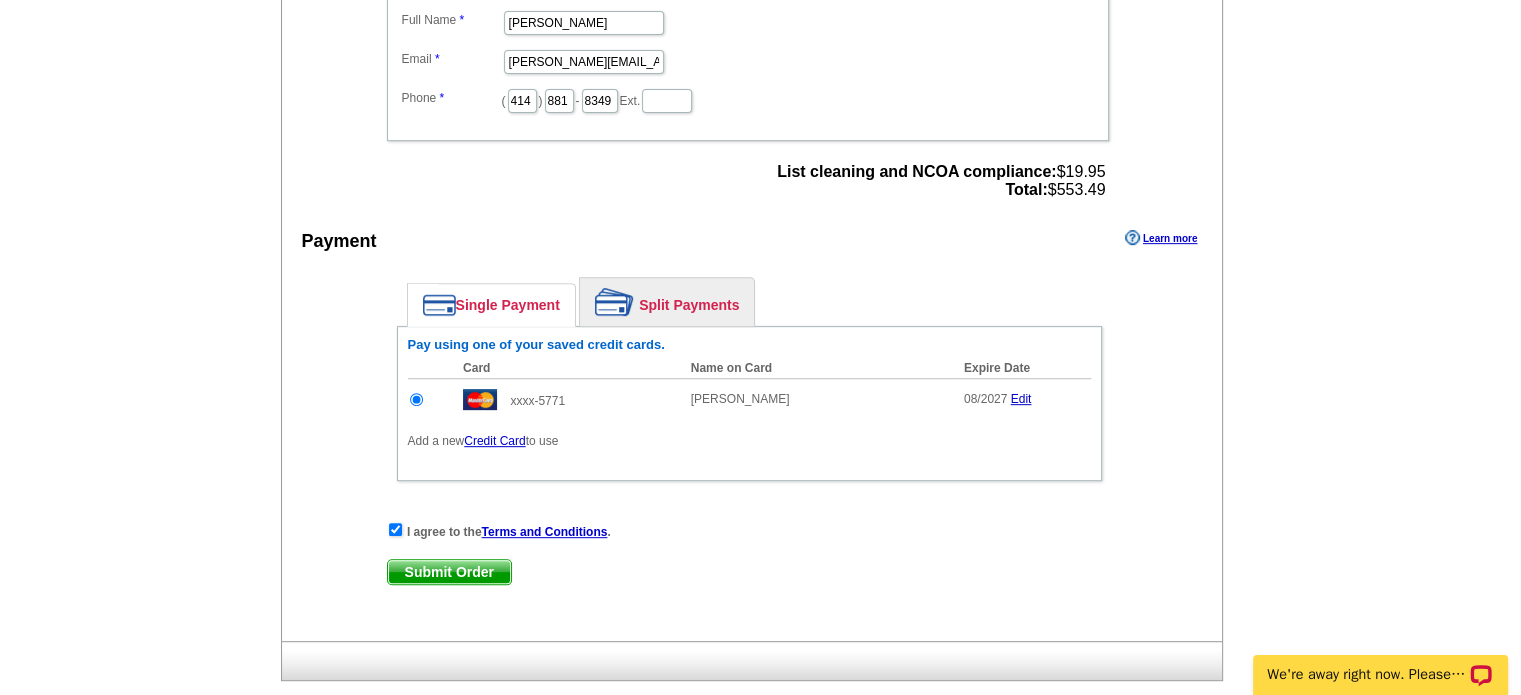 click on "Submit Order" at bounding box center (449, 572) 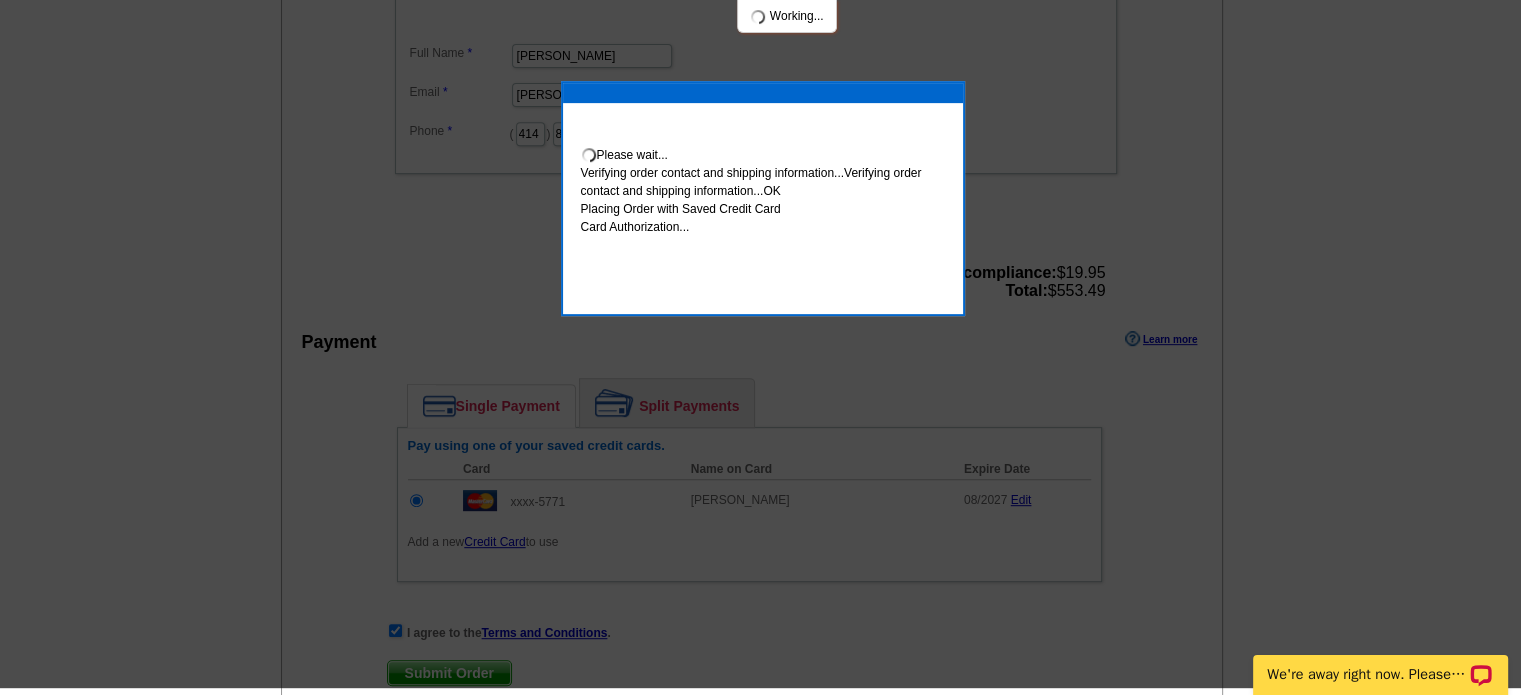 scroll, scrollTop: 825, scrollLeft: 0, axis: vertical 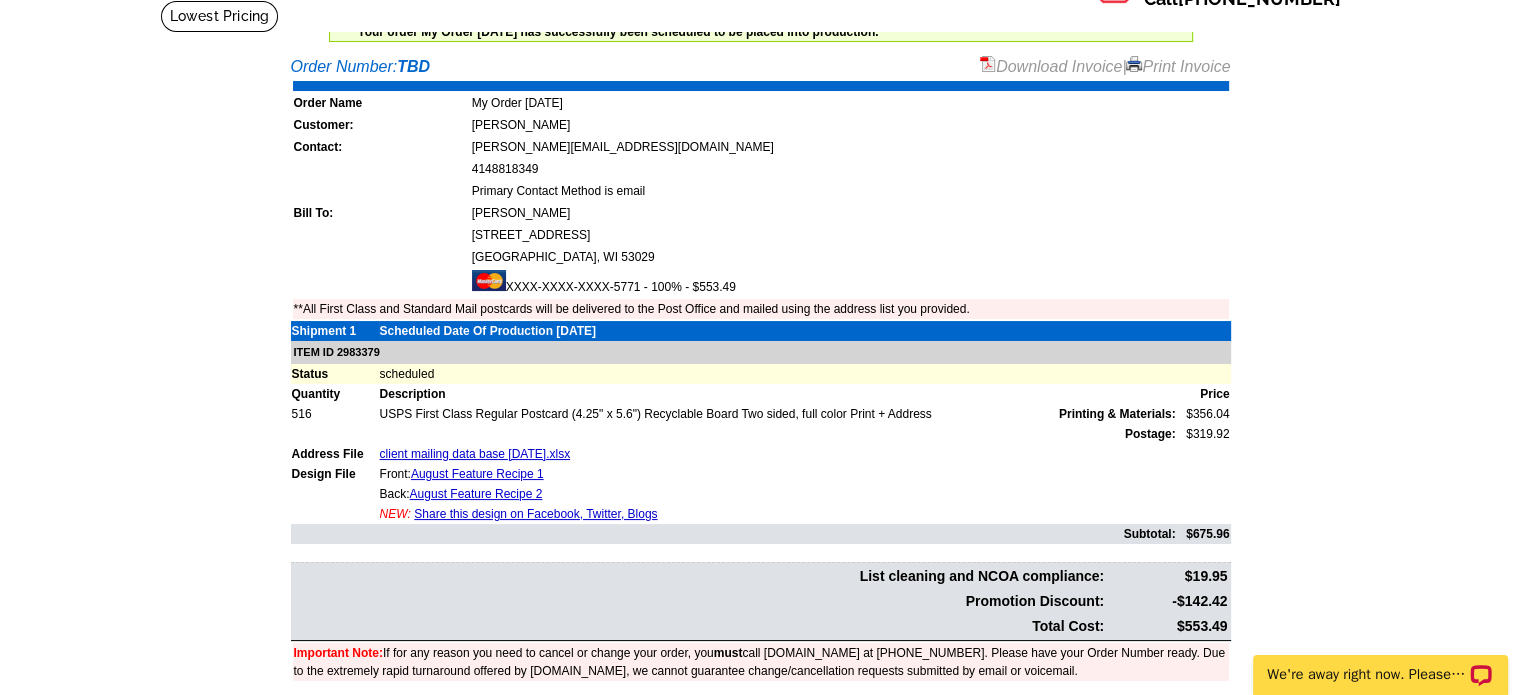 click on "Download Invoice" at bounding box center (1051, 66) 